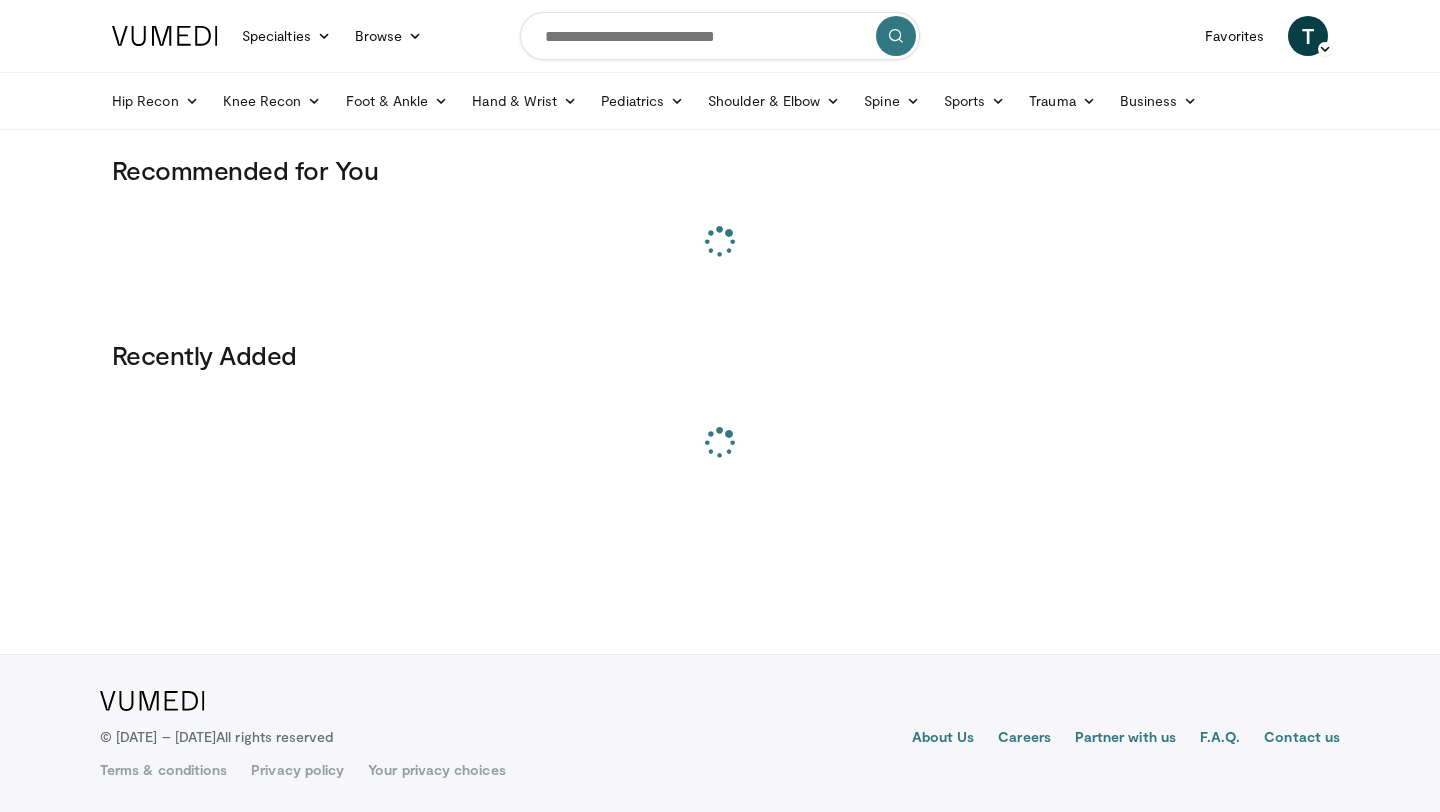 scroll, scrollTop: 0, scrollLeft: 0, axis: both 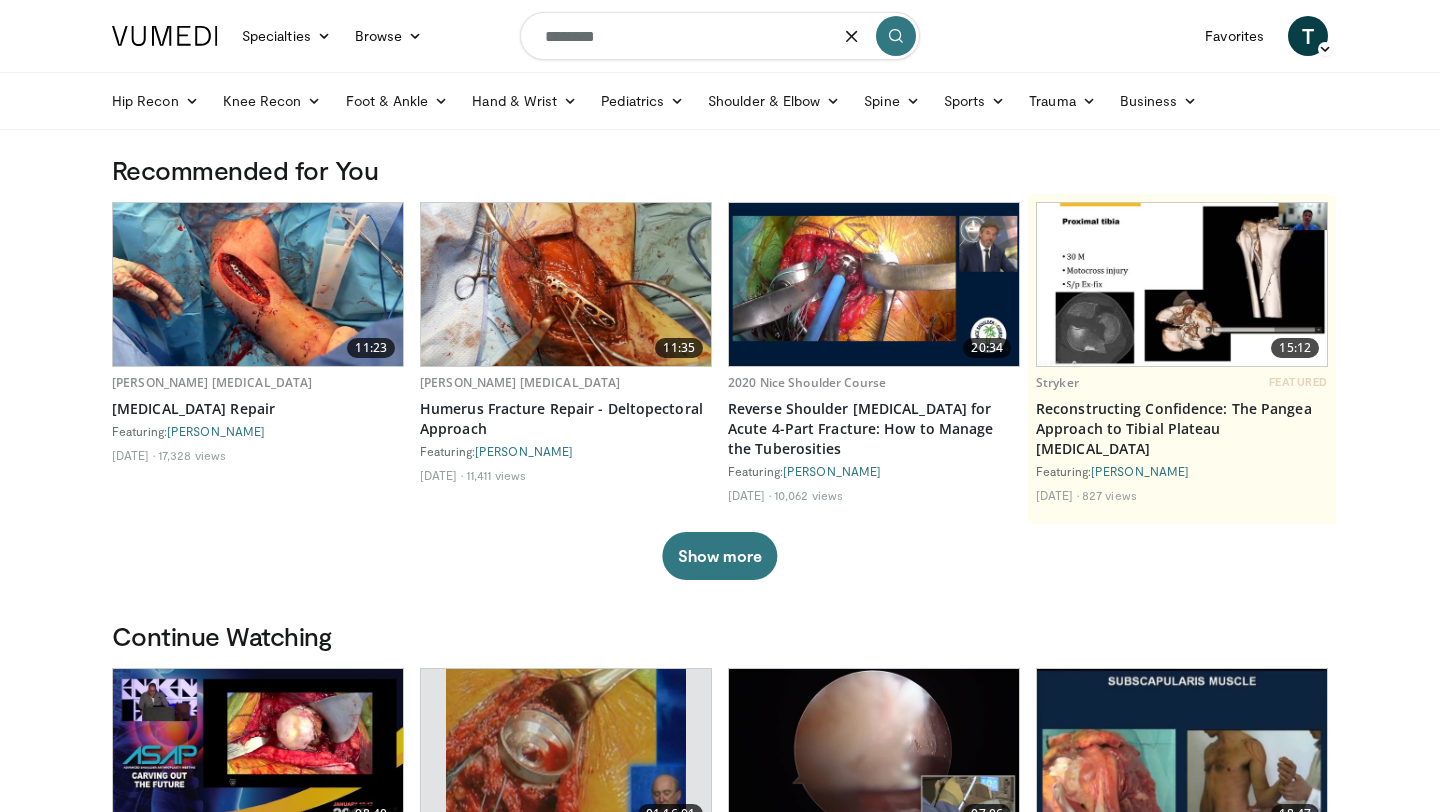 type on "********" 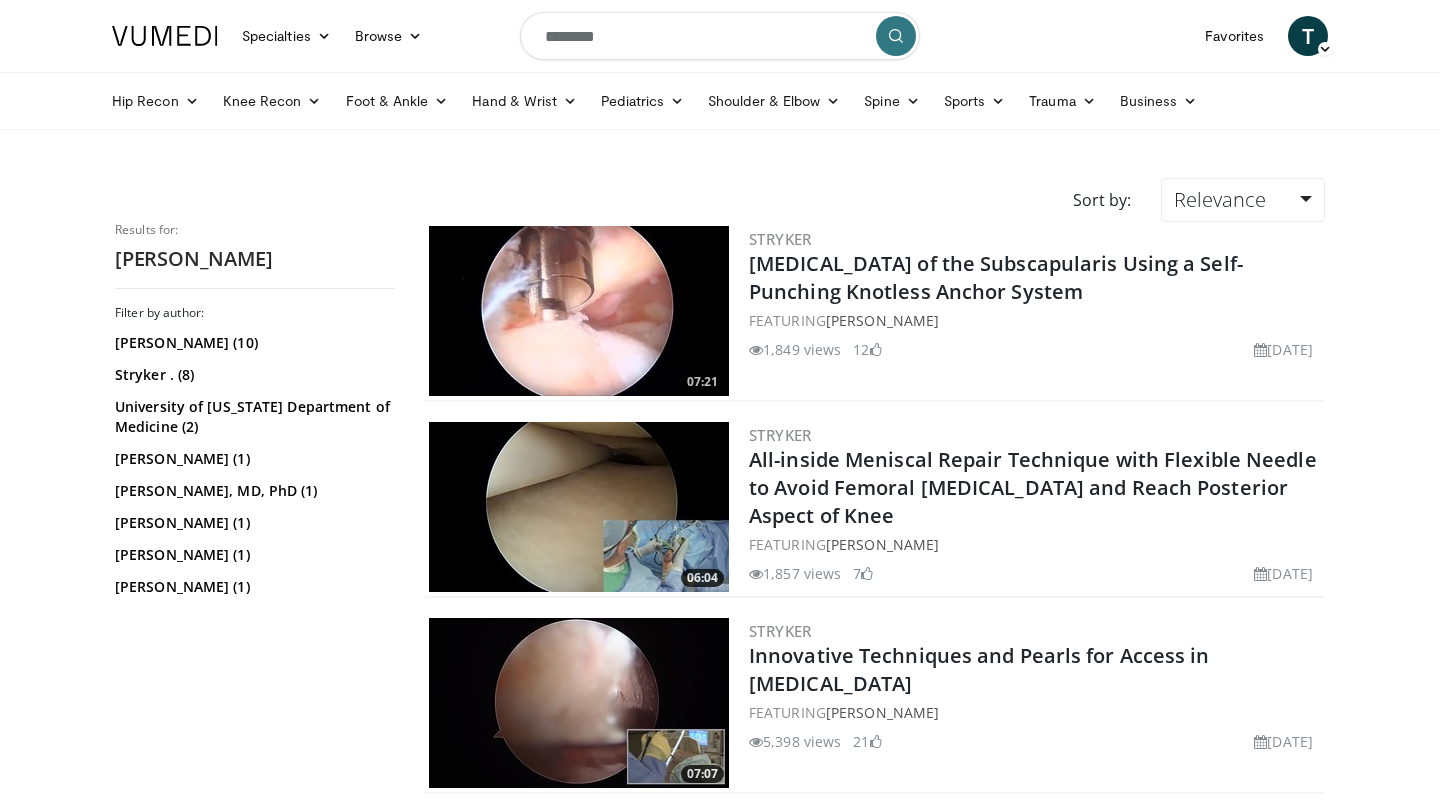 scroll, scrollTop: 0, scrollLeft: 0, axis: both 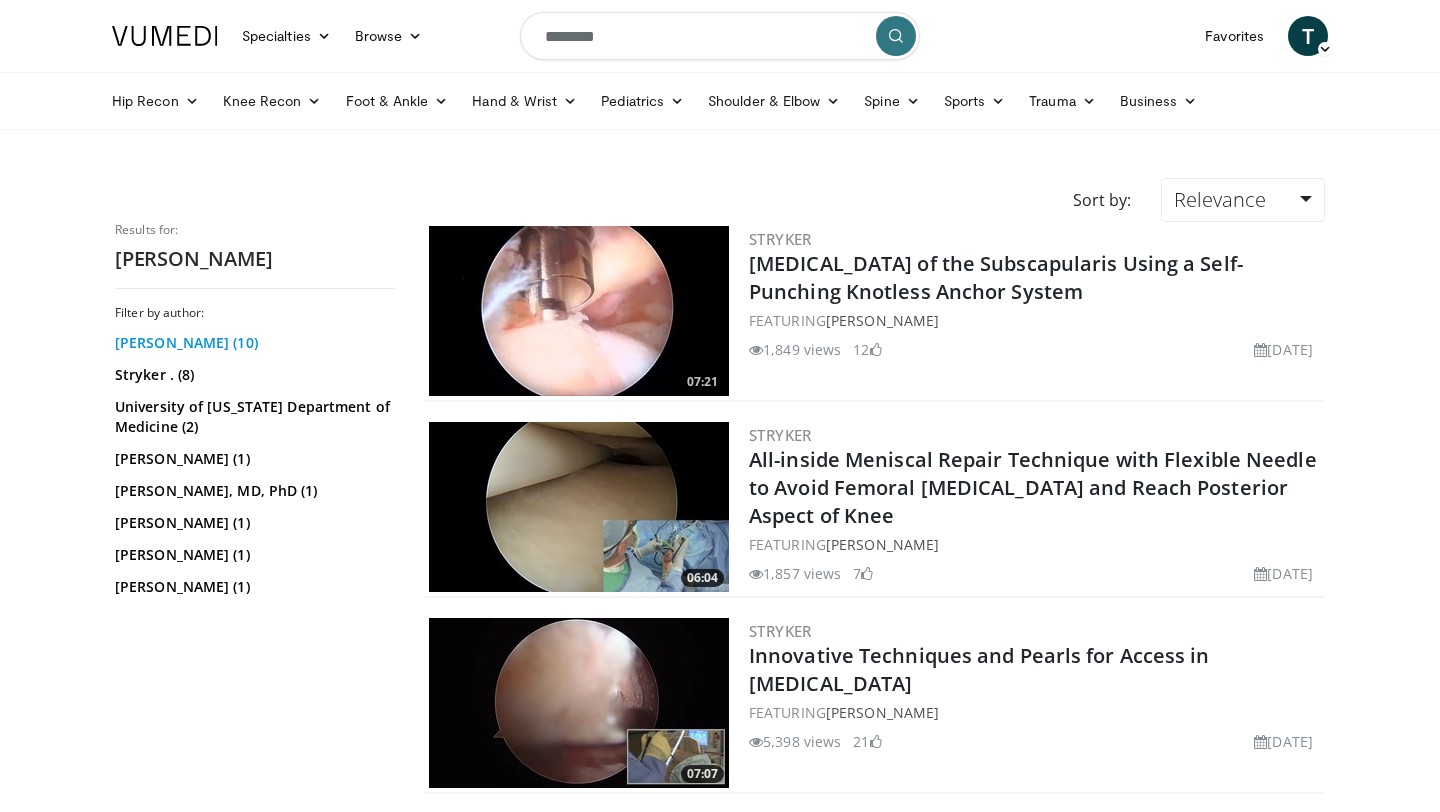 click on "[PERSON_NAME] (10)" at bounding box center (252, 343) 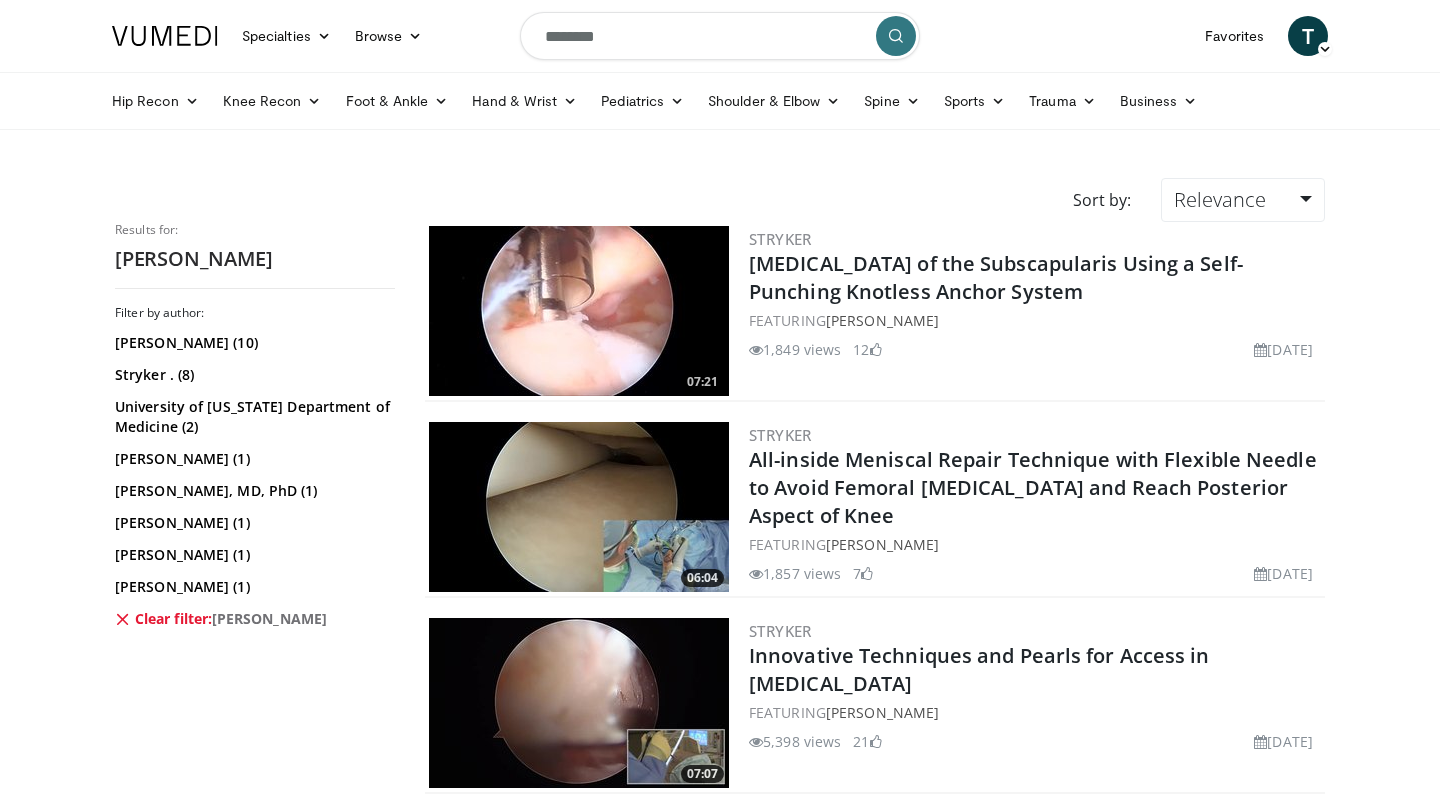 scroll, scrollTop: 0, scrollLeft: 0, axis: both 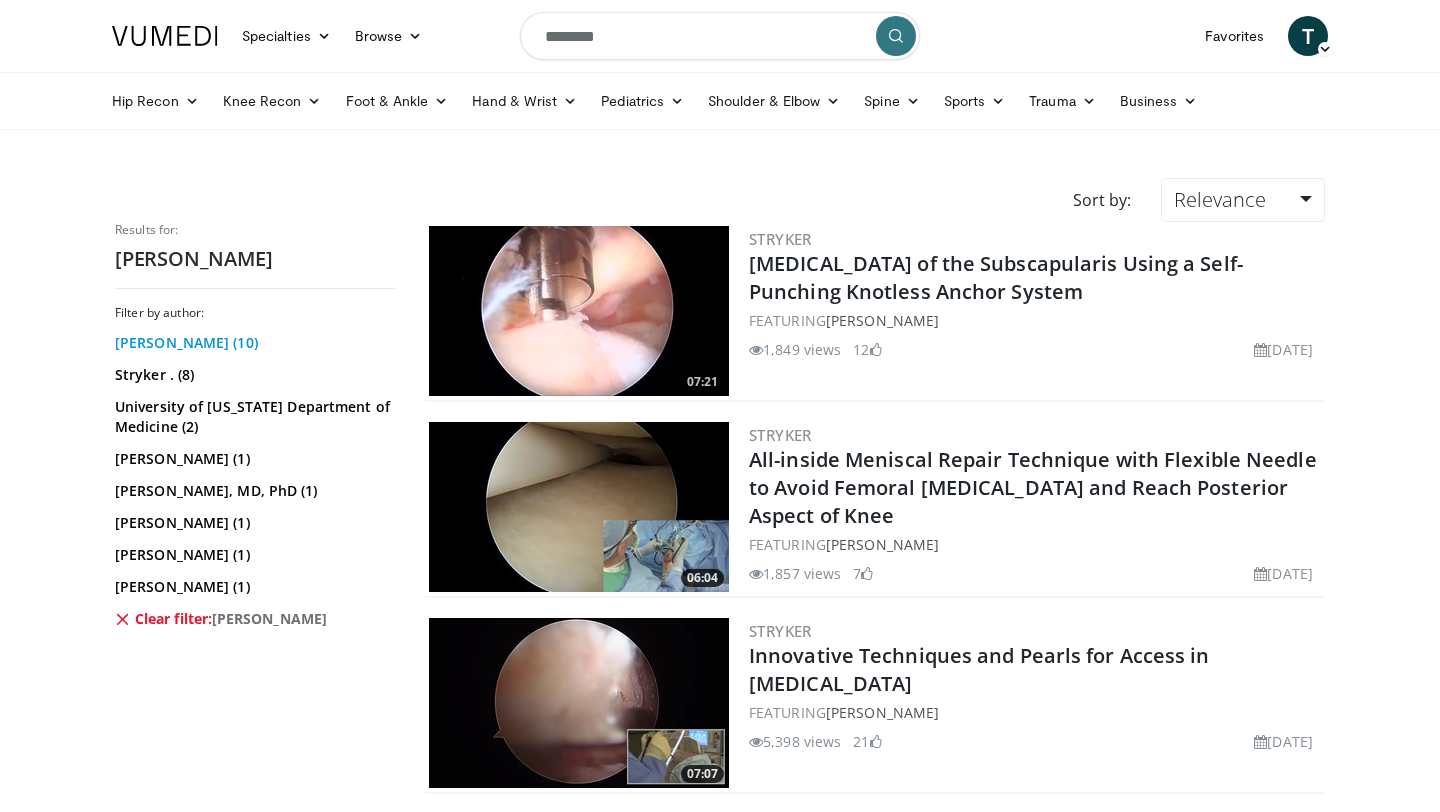 click on "[PERSON_NAME] (10)" at bounding box center [252, 343] 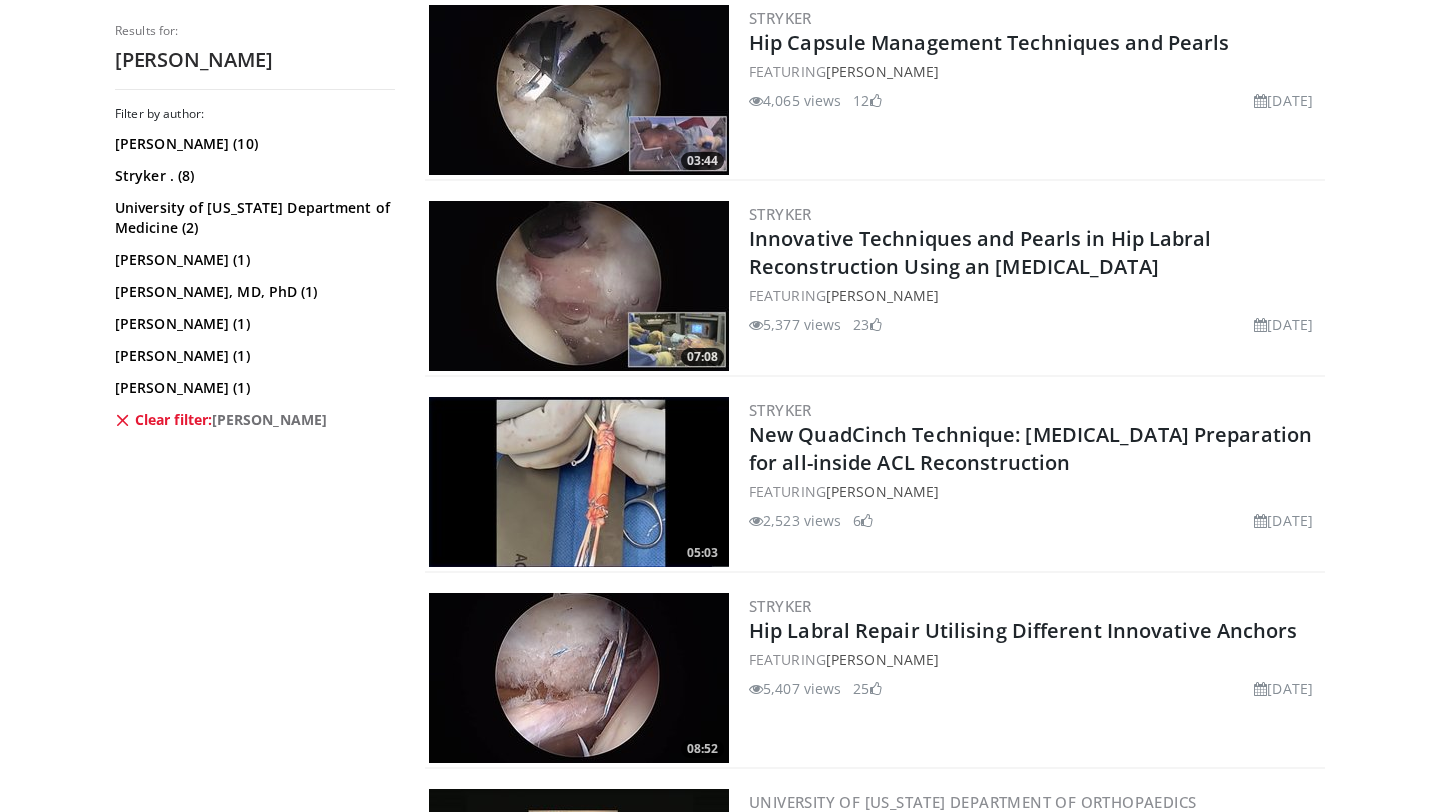 scroll, scrollTop: 0, scrollLeft: 0, axis: both 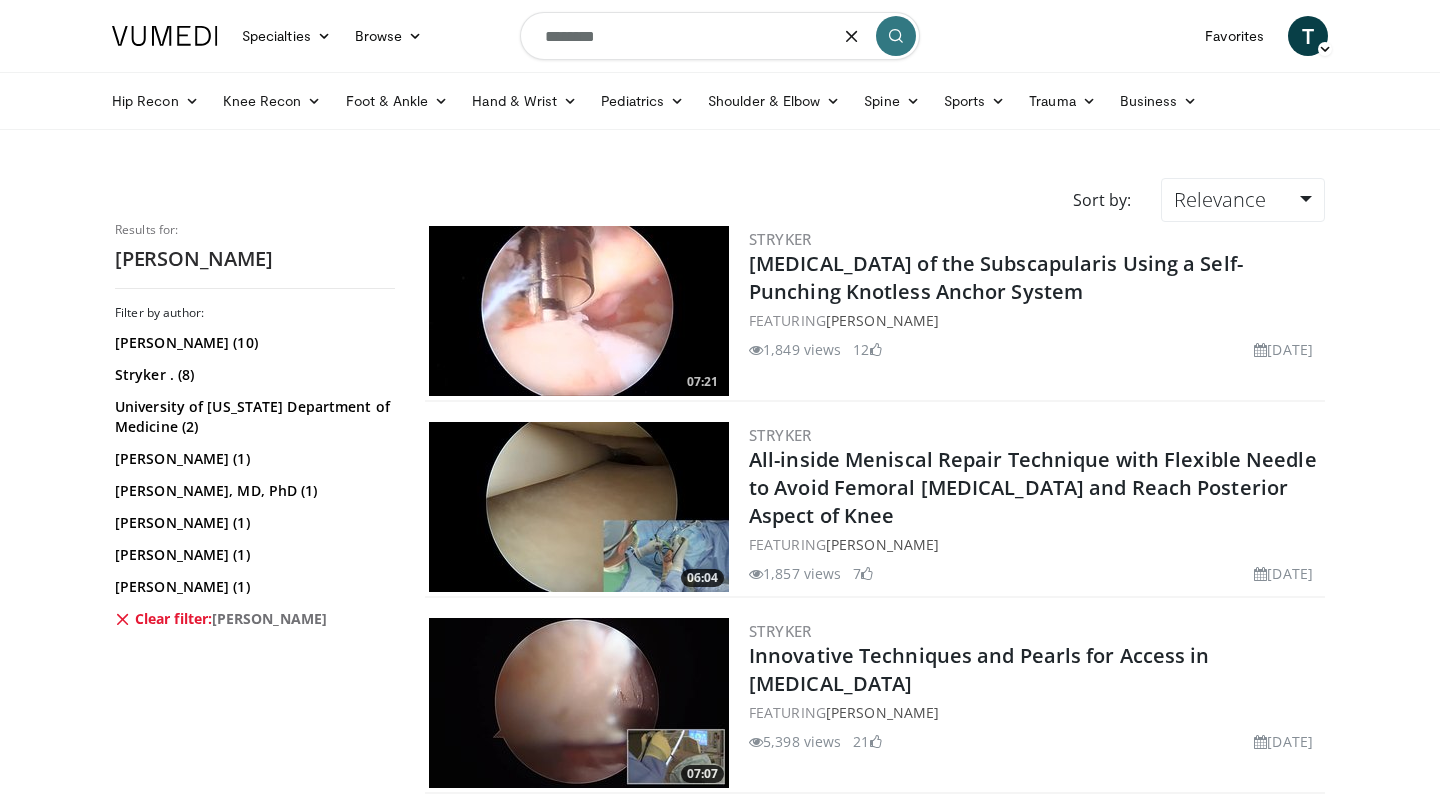 drag, startPoint x: 643, startPoint y: 41, endPoint x: 327, endPoint y: -48, distance: 328.29407 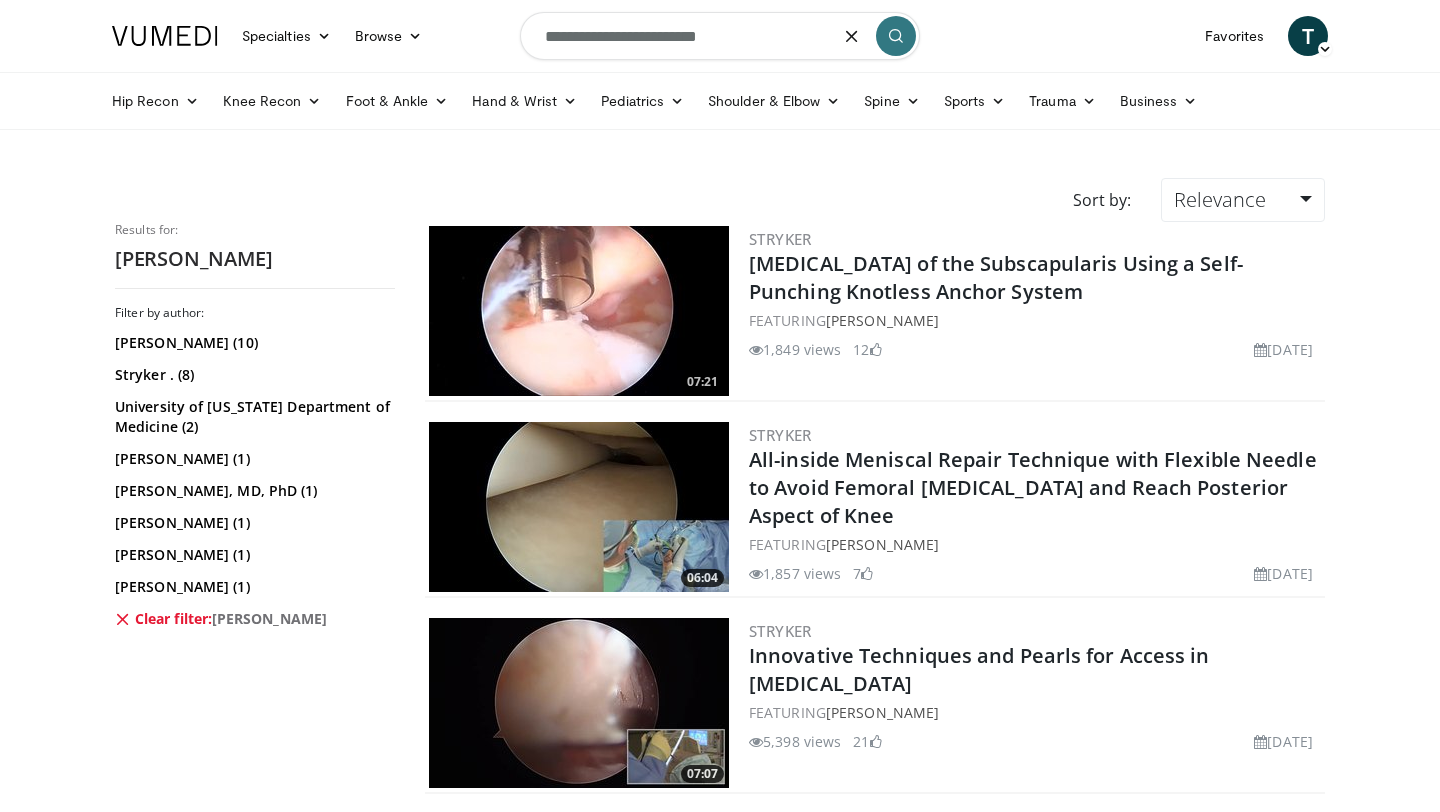 type on "**********" 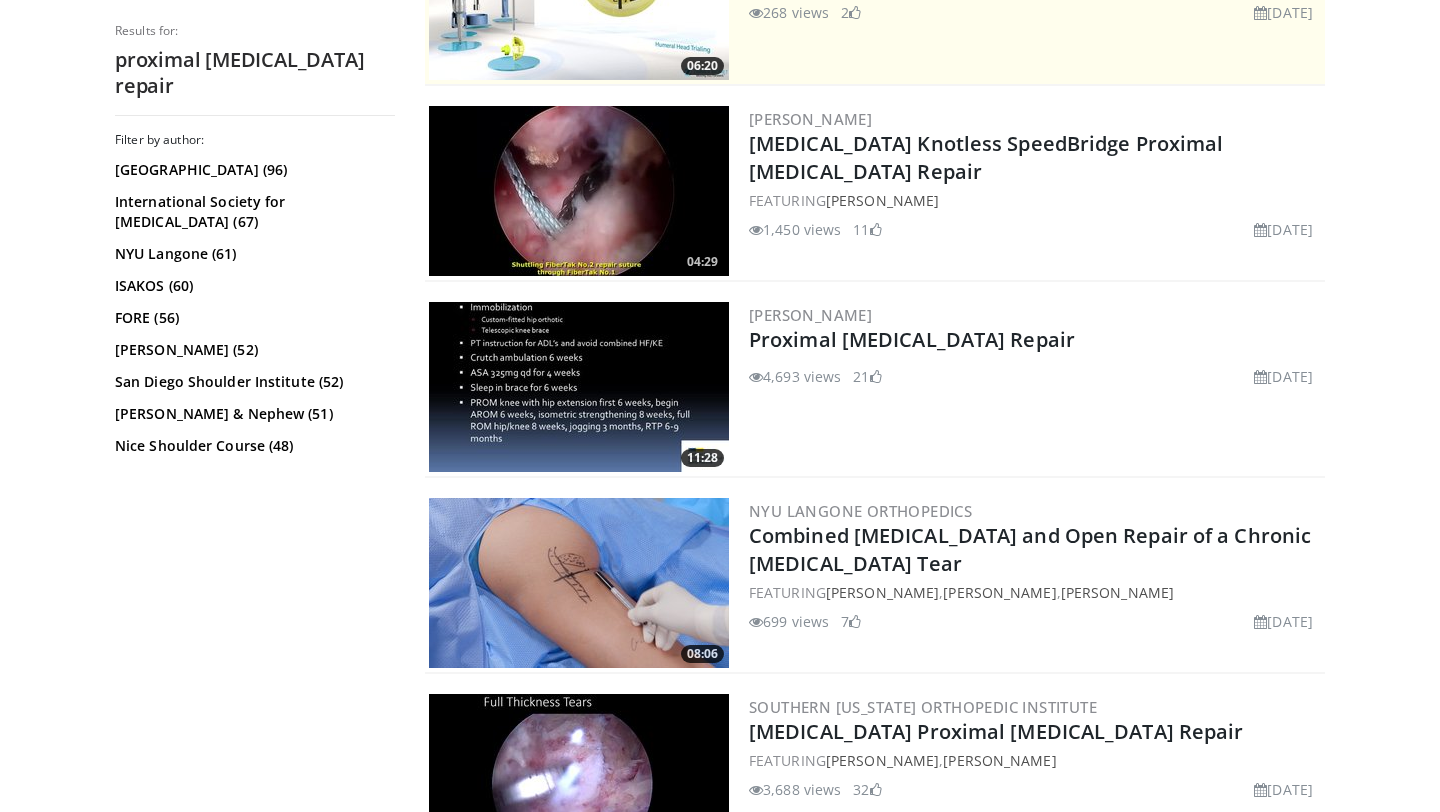 scroll, scrollTop: 639, scrollLeft: 0, axis: vertical 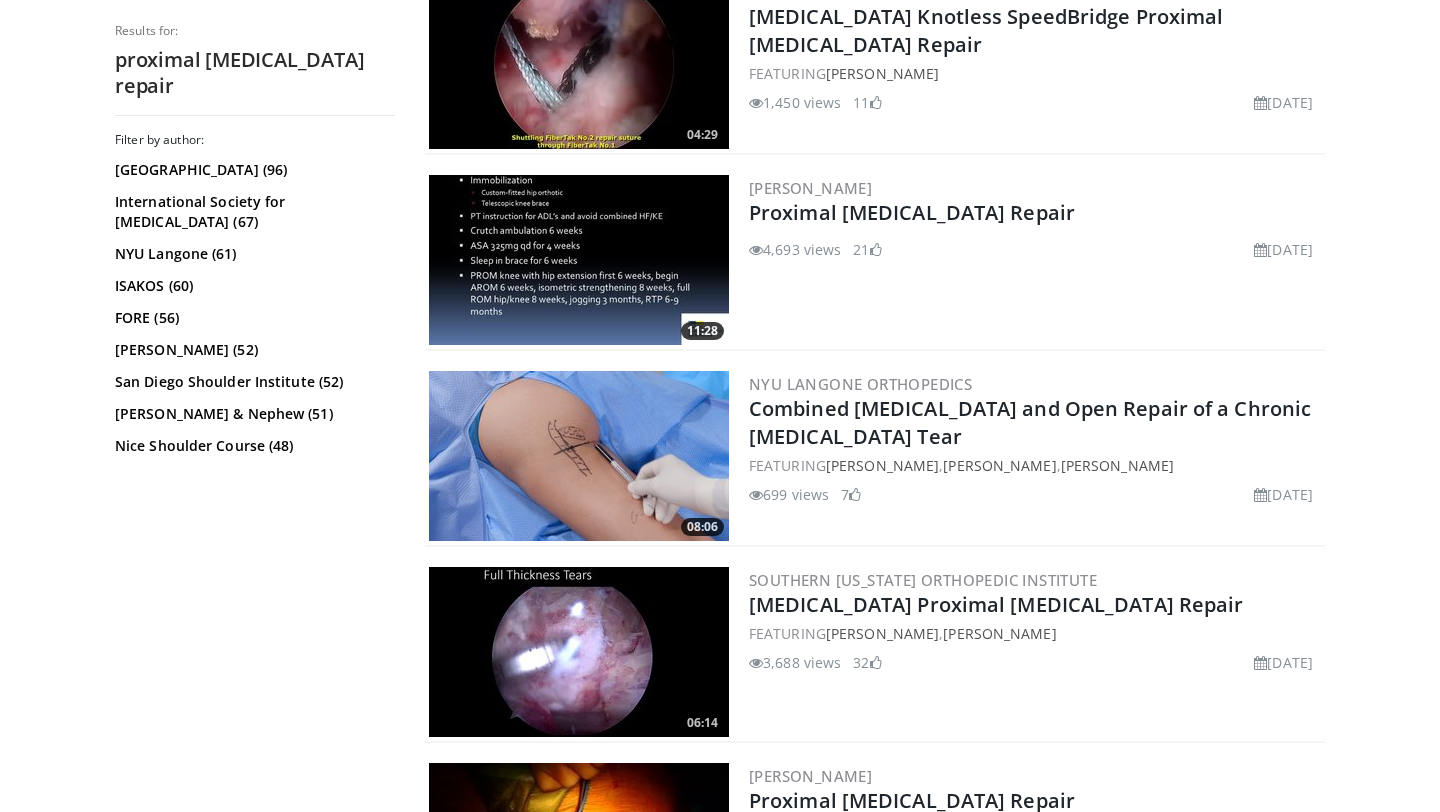 click at bounding box center (579, 260) 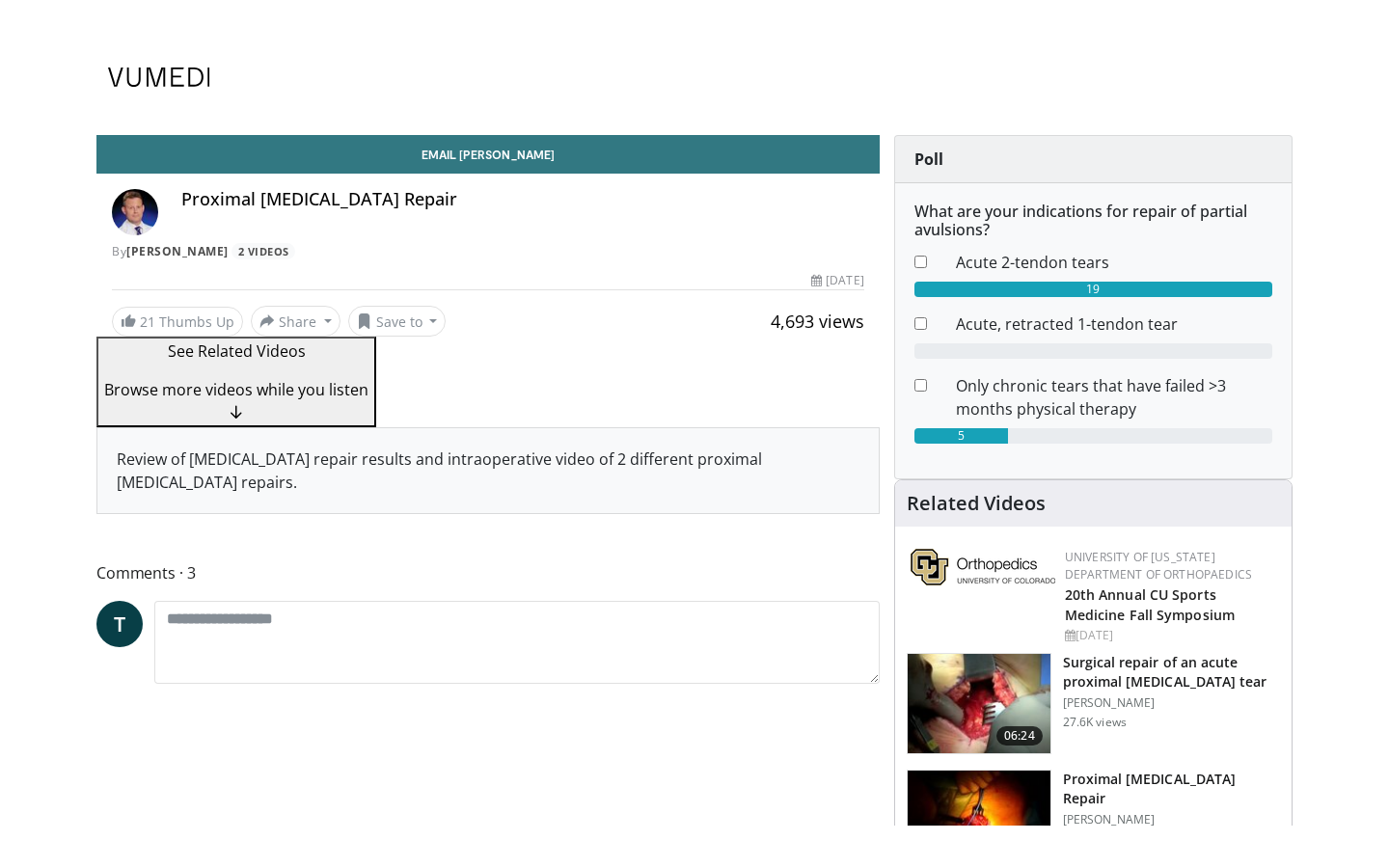 scroll, scrollTop: 0, scrollLeft: 0, axis: both 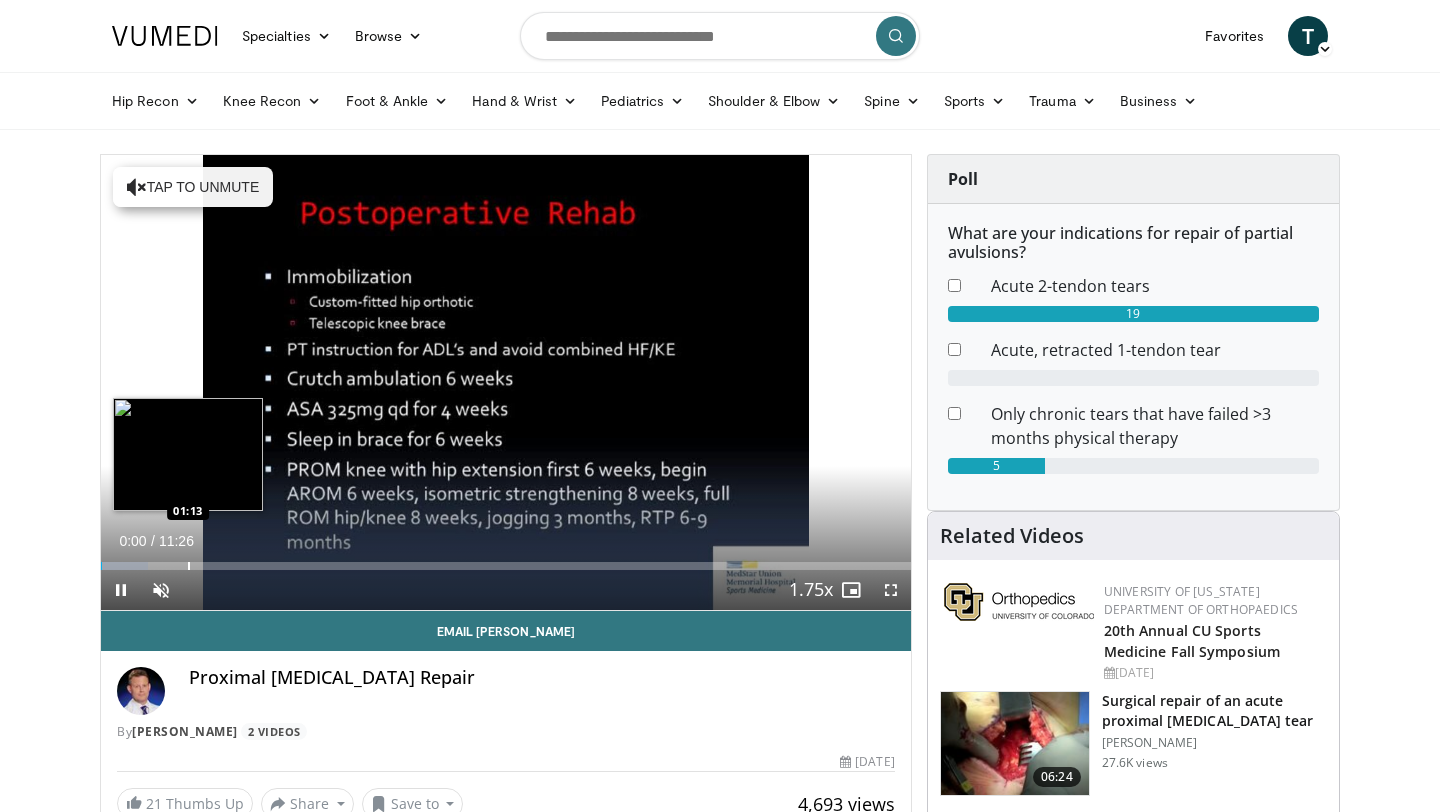 click on "Loaded :  5.80% 00:01 01:13" at bounding box center (506, 560) 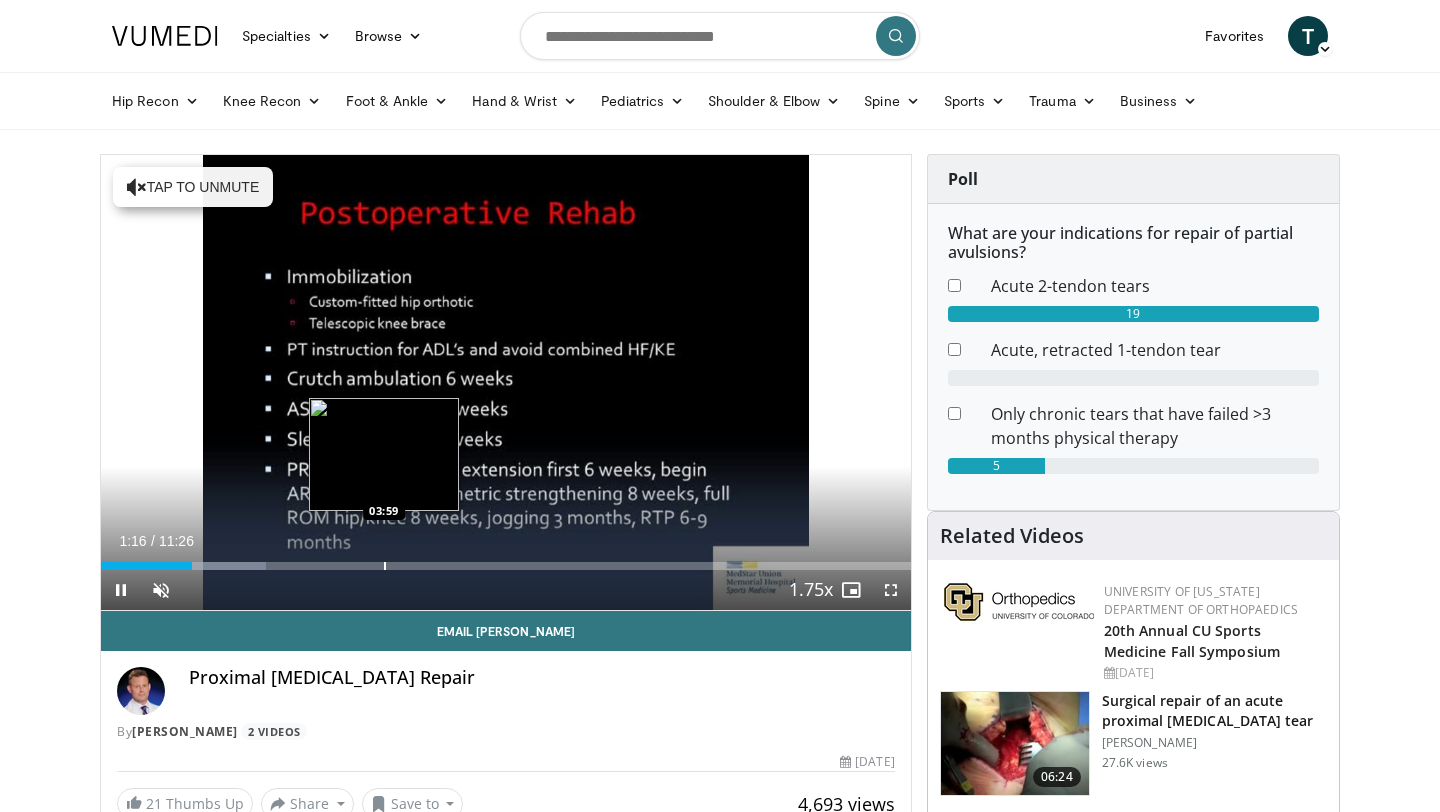click at bounding box center [385, 566] 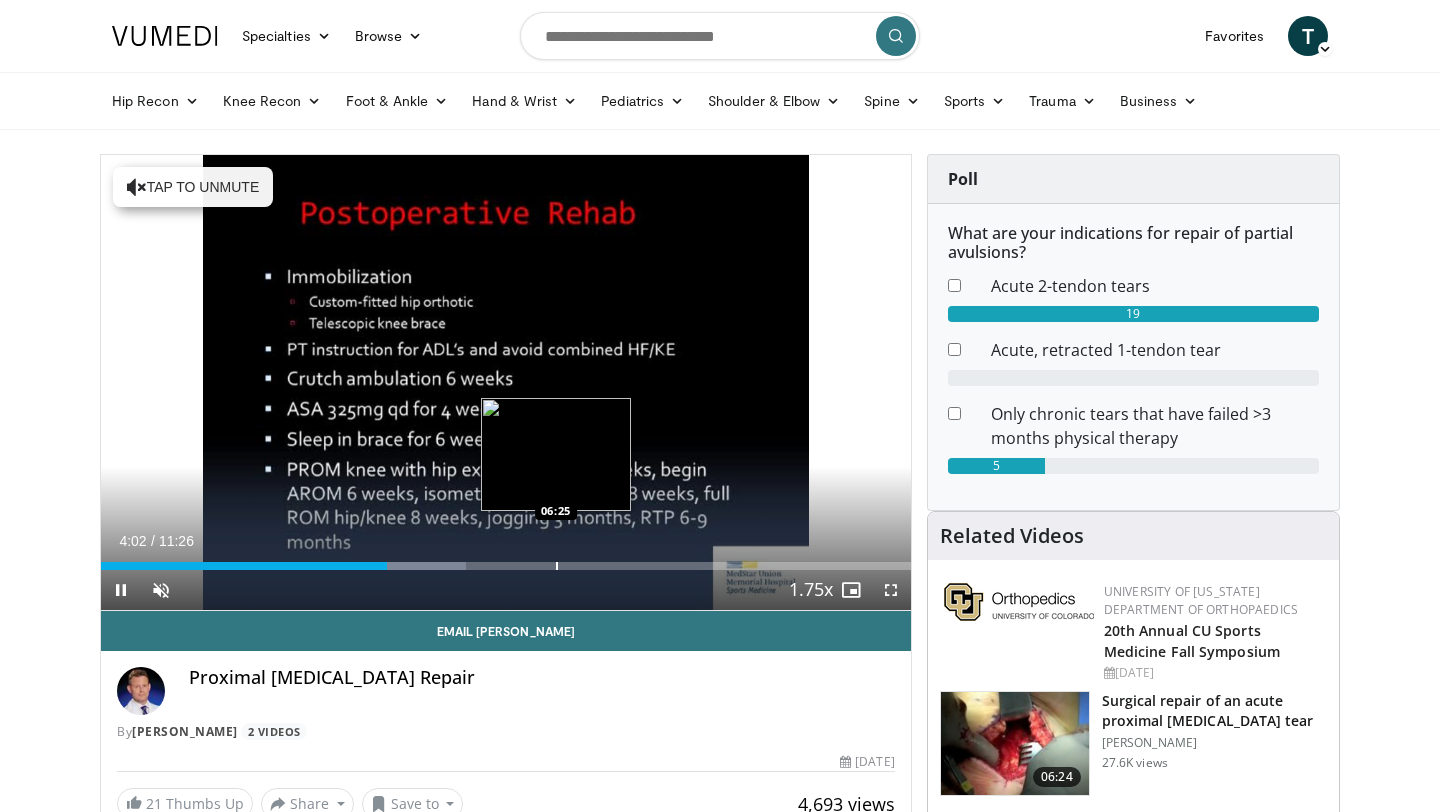 click on "Loaded :  45.05% 04:03 06:25" at bounding box center [506, 560] 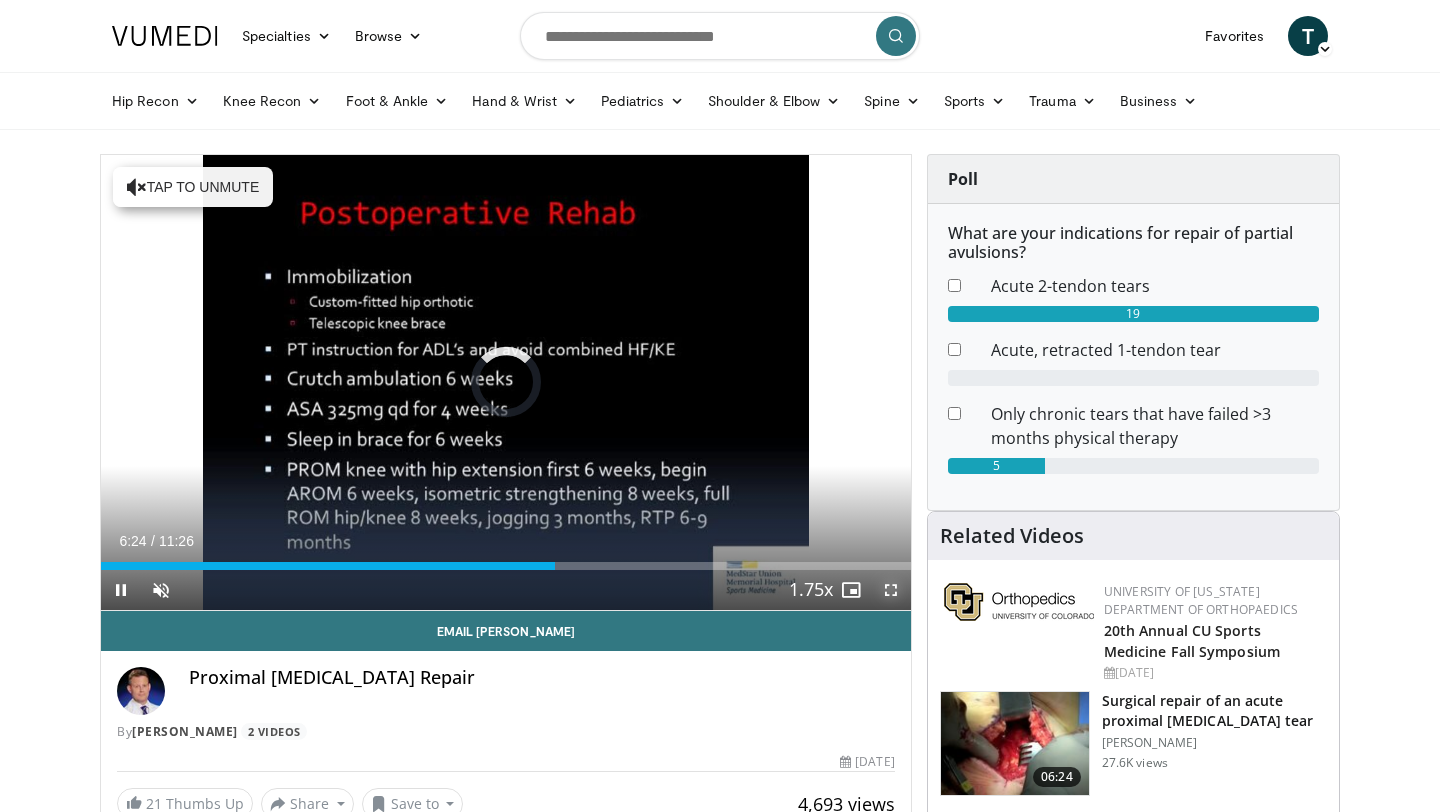 click at bounding box center [891, 590] 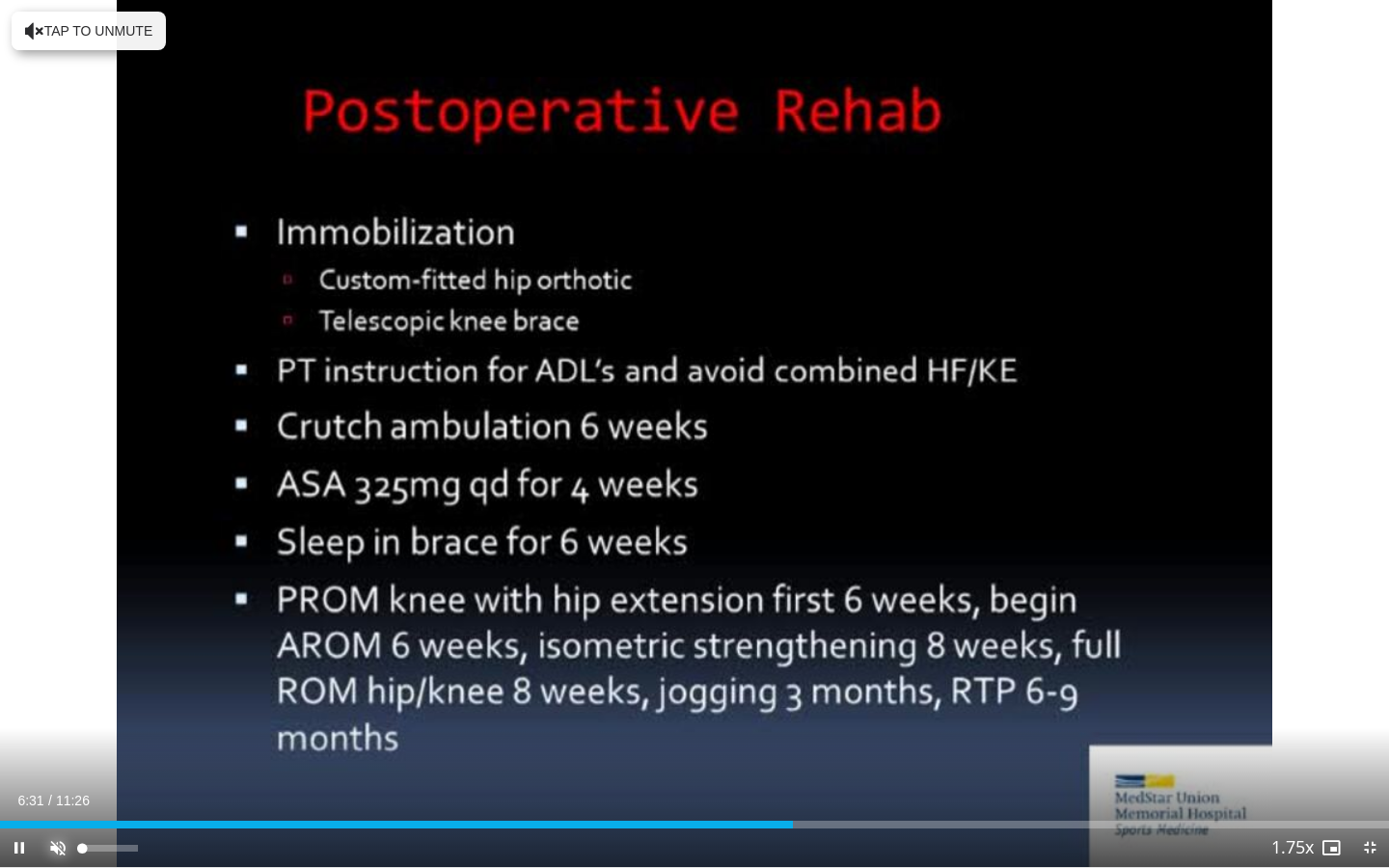 click at bounding box center [58, 848] 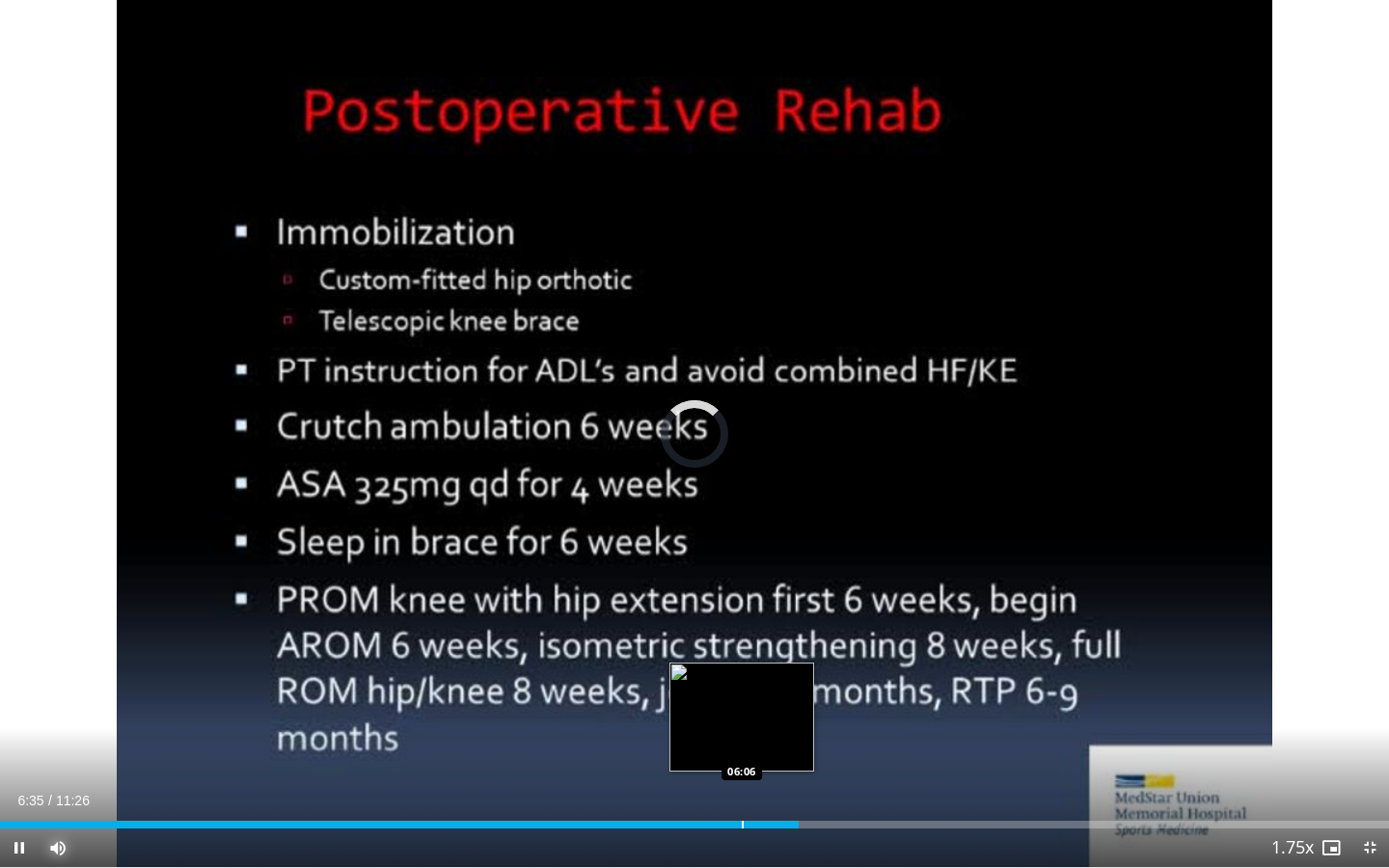 click on "Loaded :  56.78% 06:35 06:06" at bounding box center [694, 819] 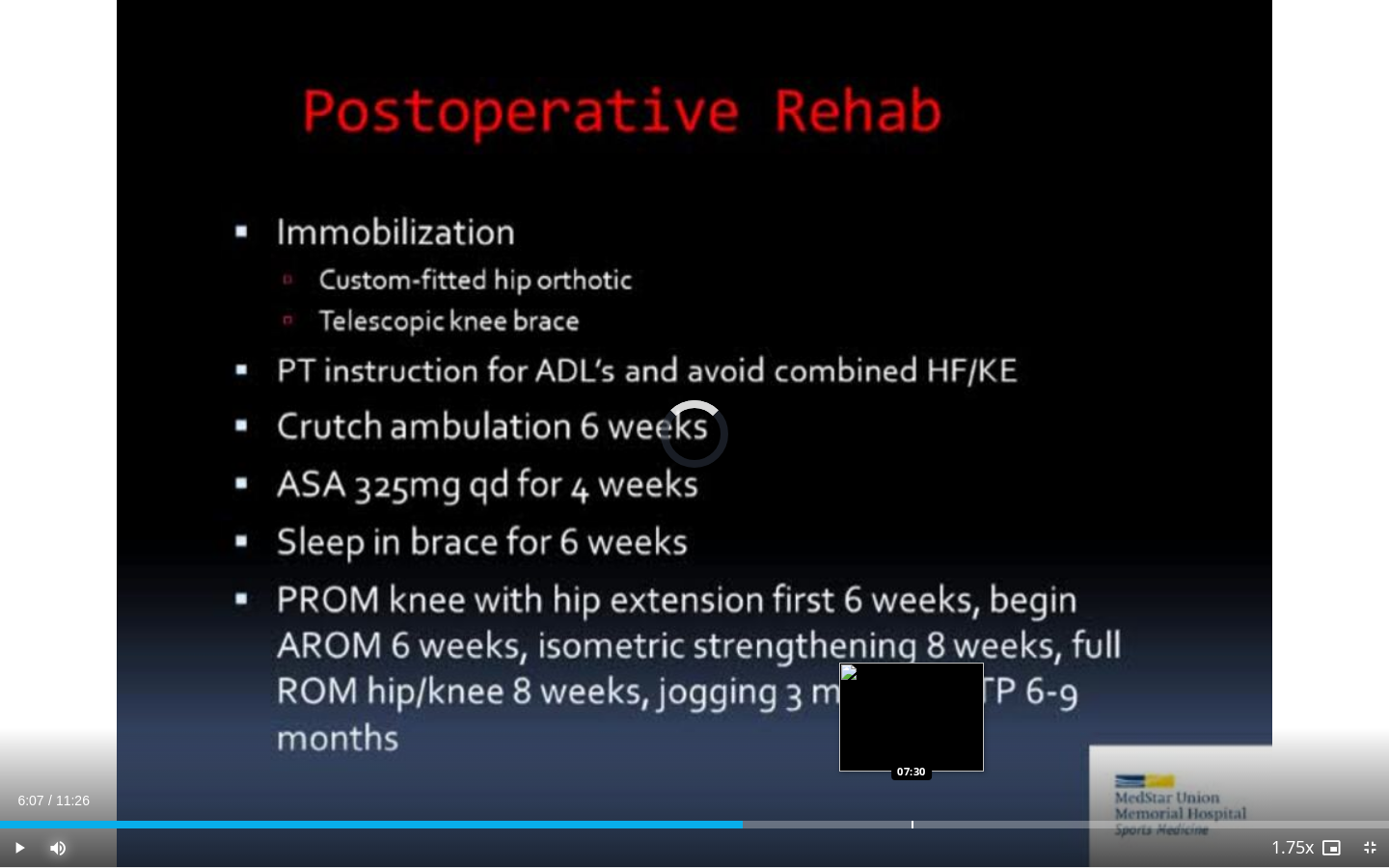click on "Loaded :  0.00% 06:07 07:30" at bounding box center [694, 819] 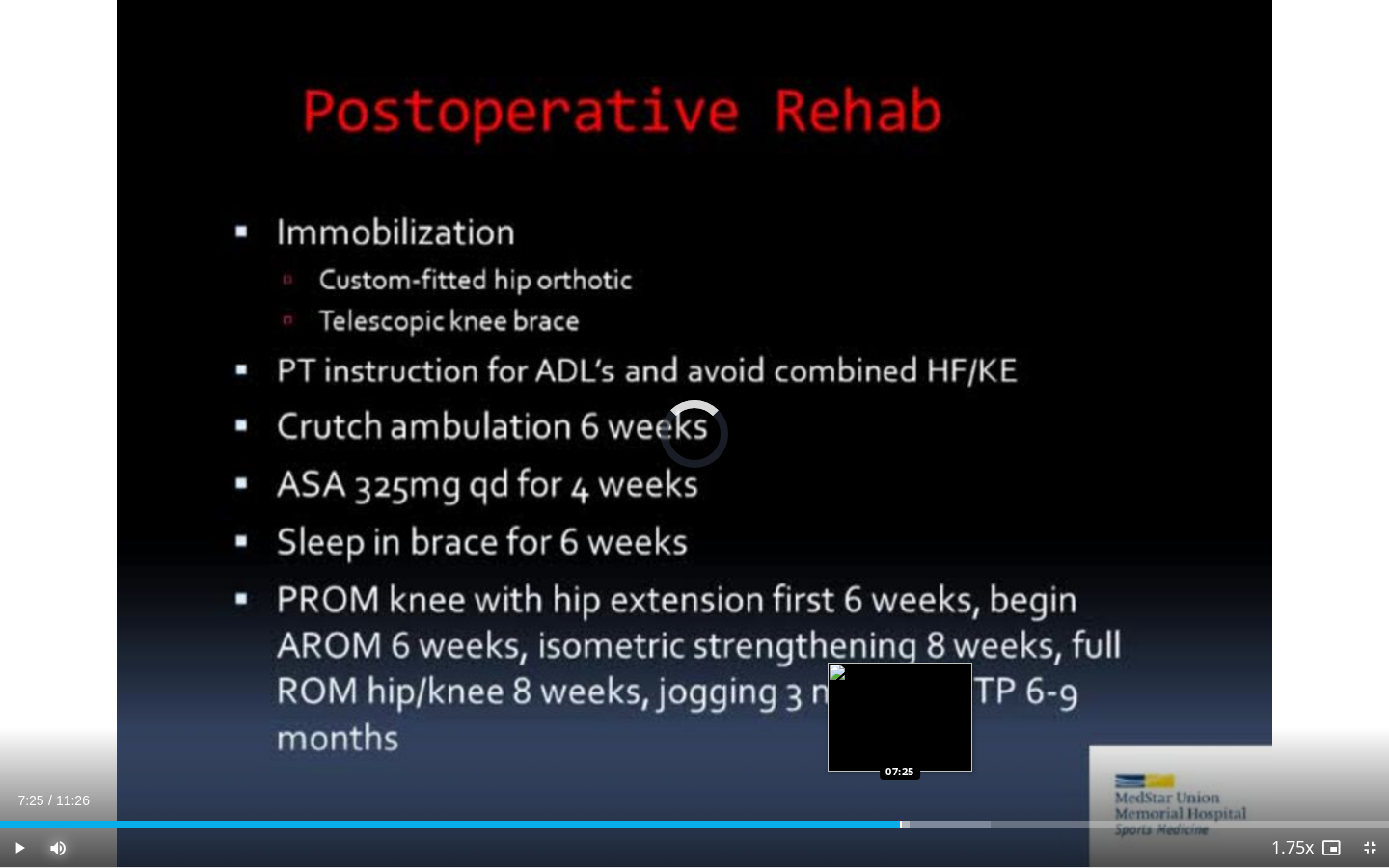 click at bounding box center [901, 825] 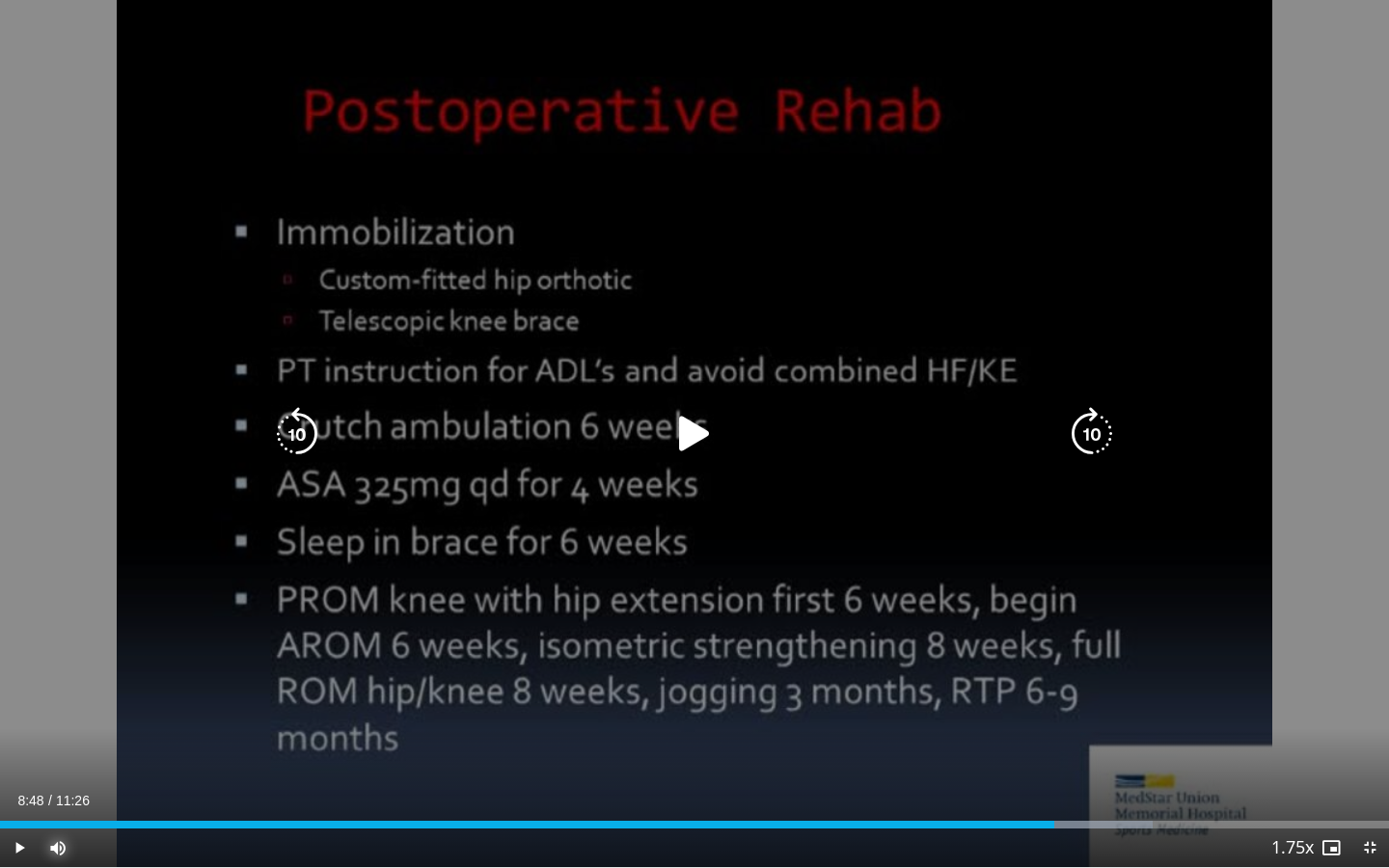 click at bounding box center [0, 0] 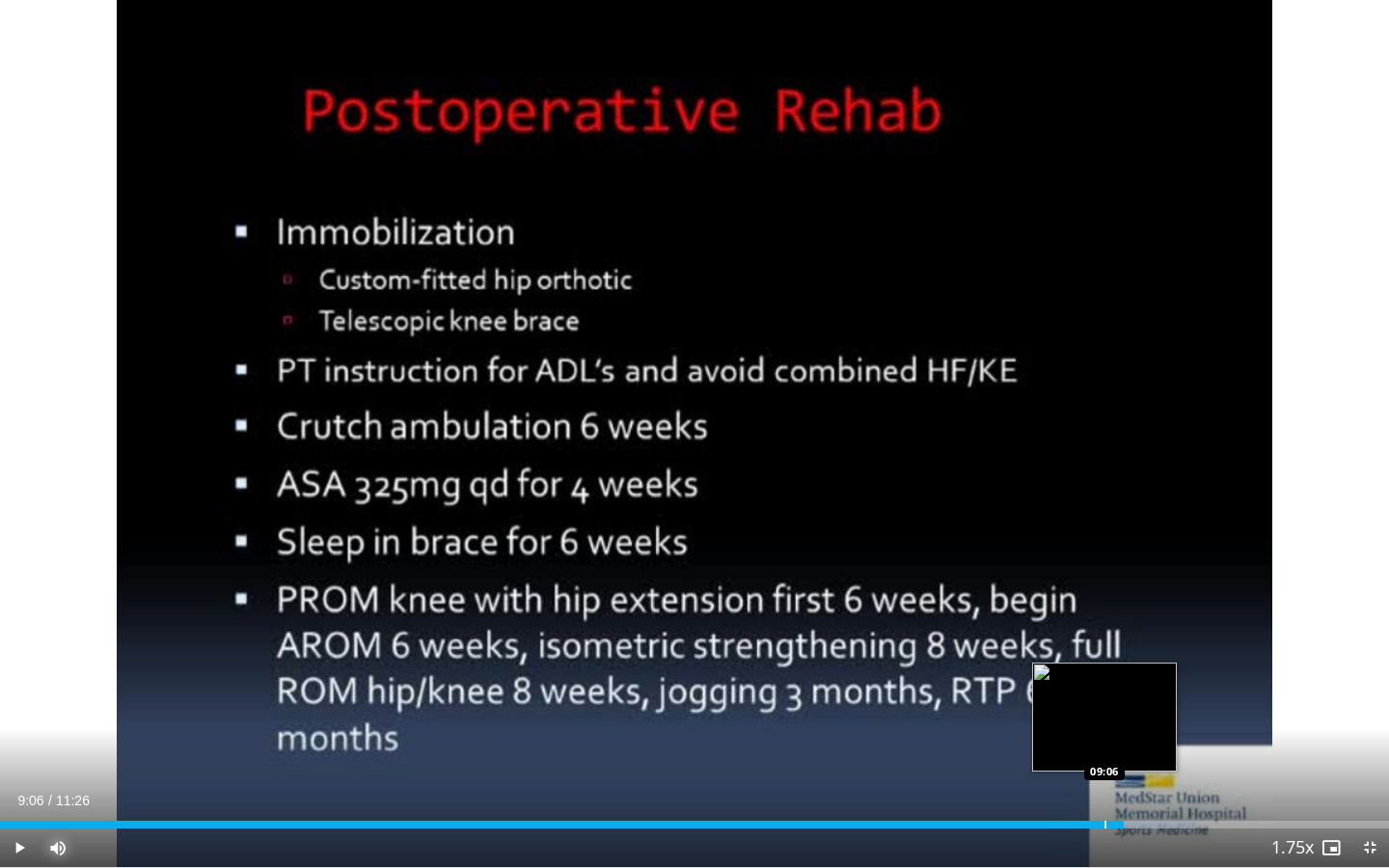 click at bounding box center [1105, 825] 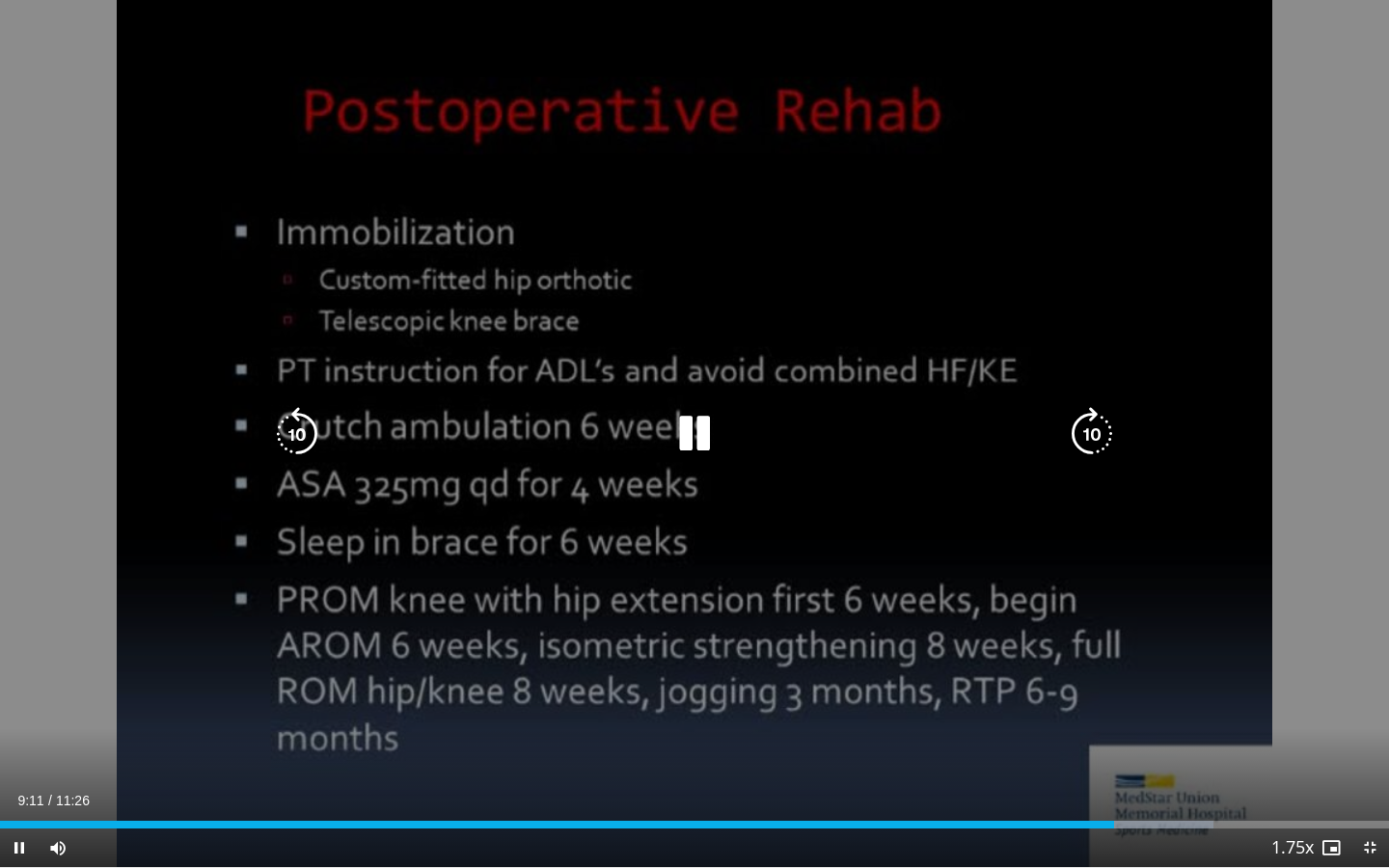 click on "10 seconds
Tap to unmute" at bounding box center (694, 433) 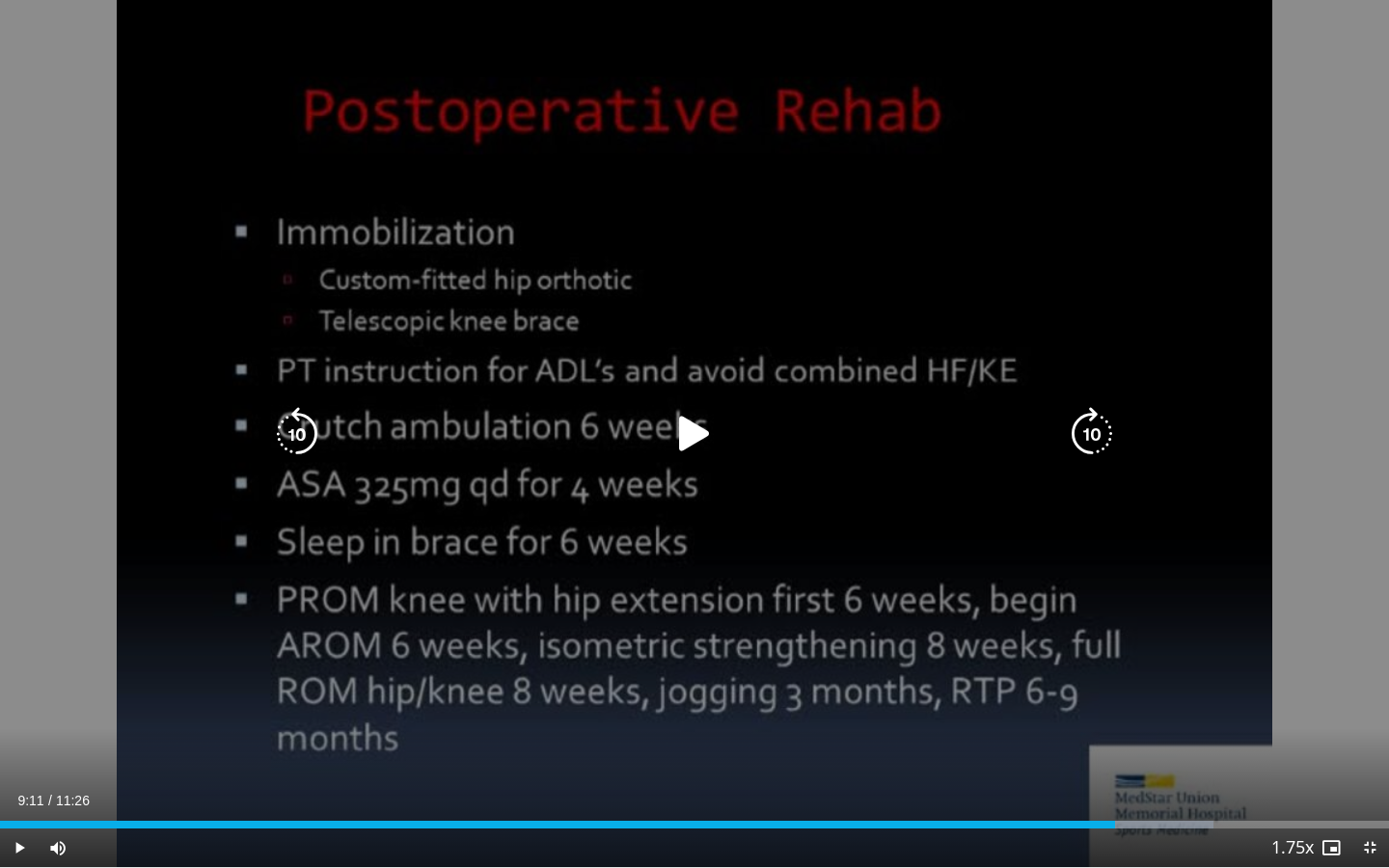 click on "10 seconds
Tap to unmute" at bounding box center [694, 433] 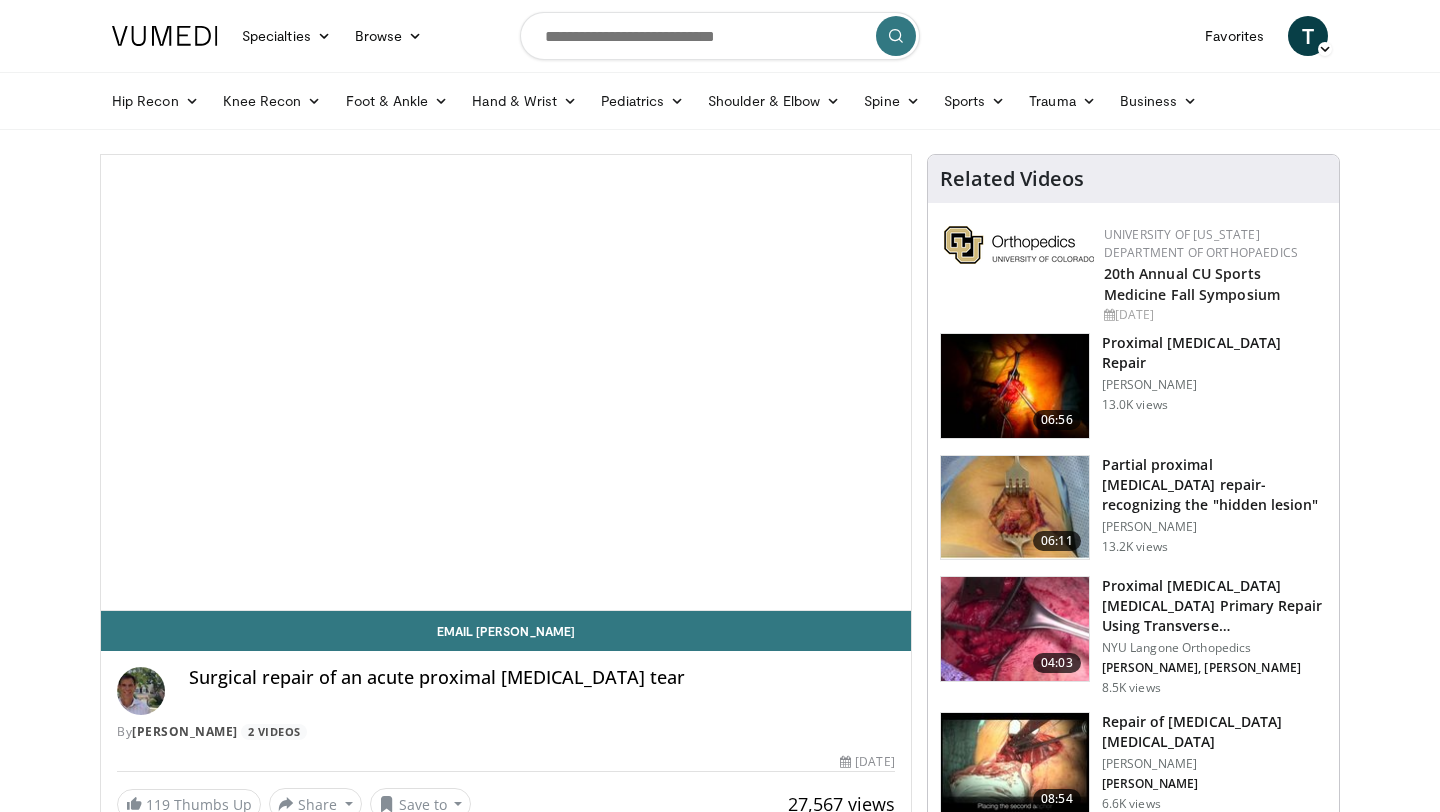 scroll, scrollTop: 0, scrollLeft: 0, axis: both 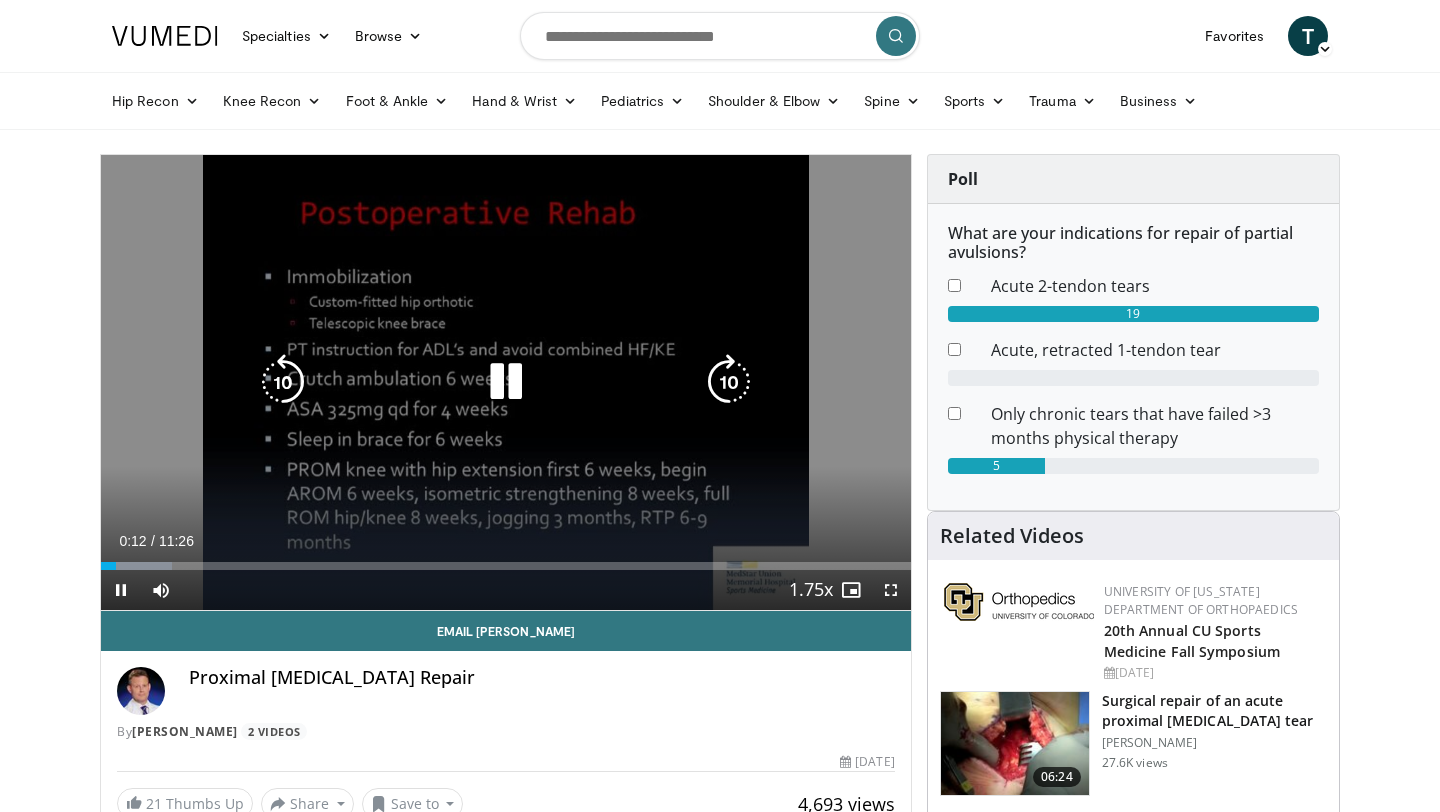 click on "10 seconds
Tap to unmute" at bounding box center [506, 382] 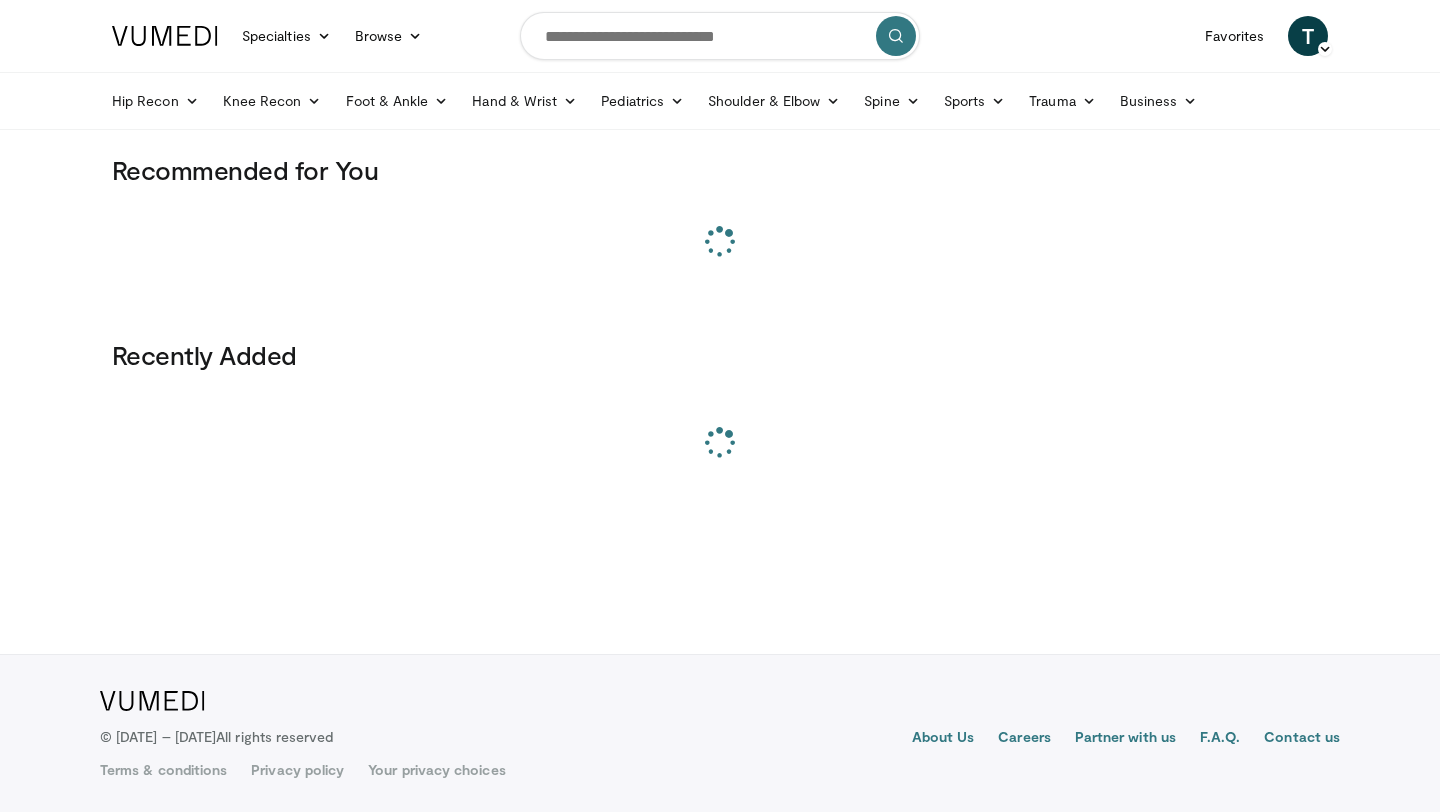scroll, scrollTop: 0, scrollLeft: 0, axis: both 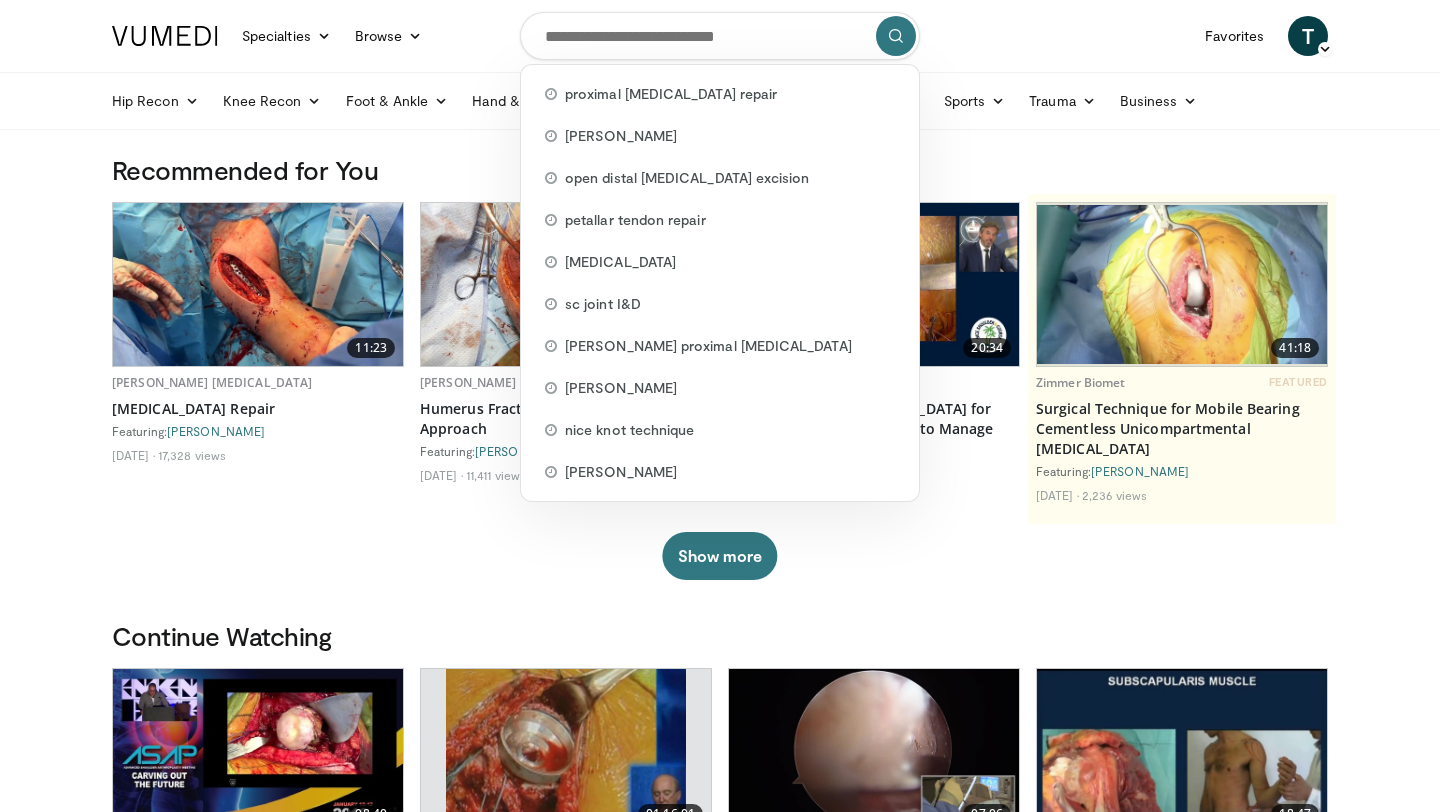 click at bounding box center [720, 36] 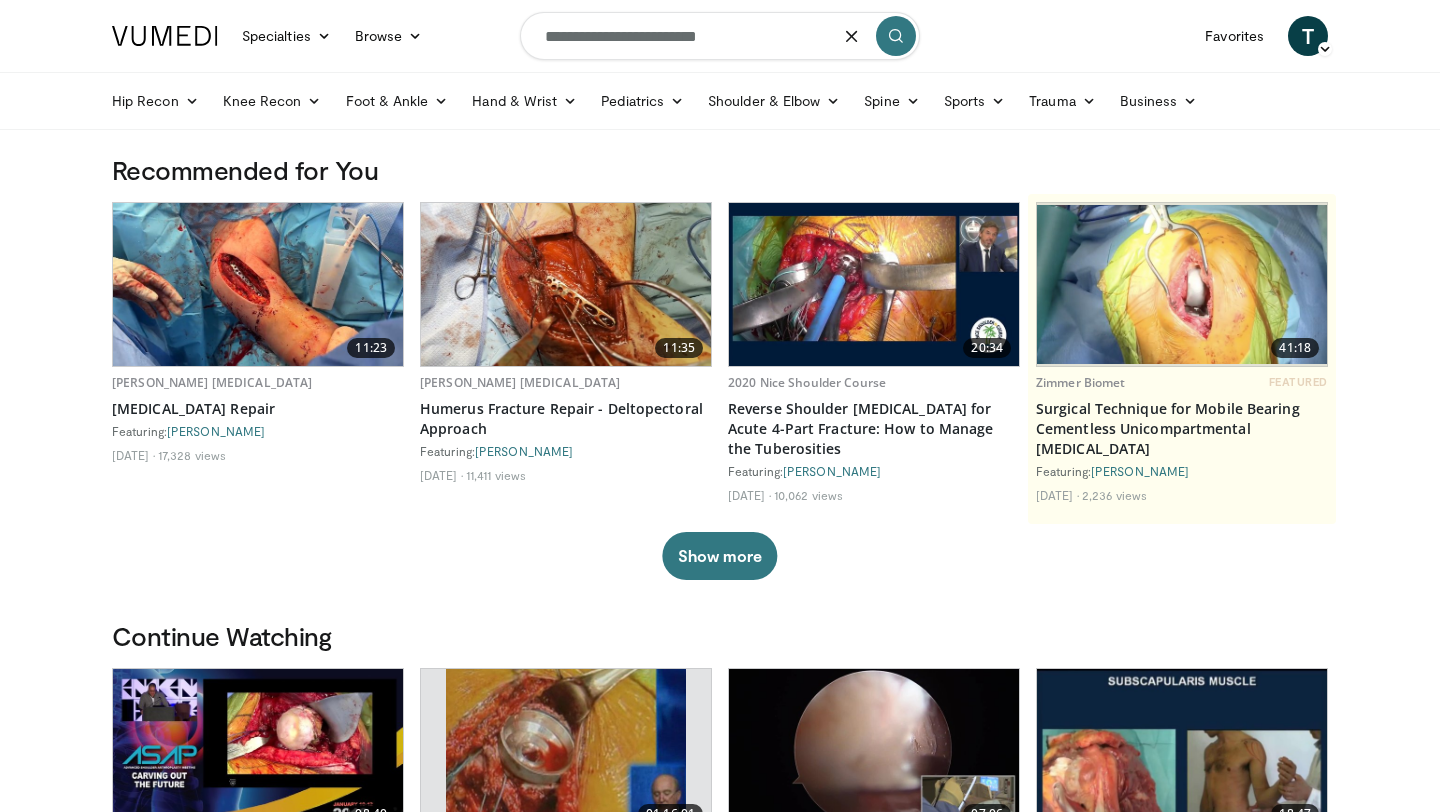 type on "**********" 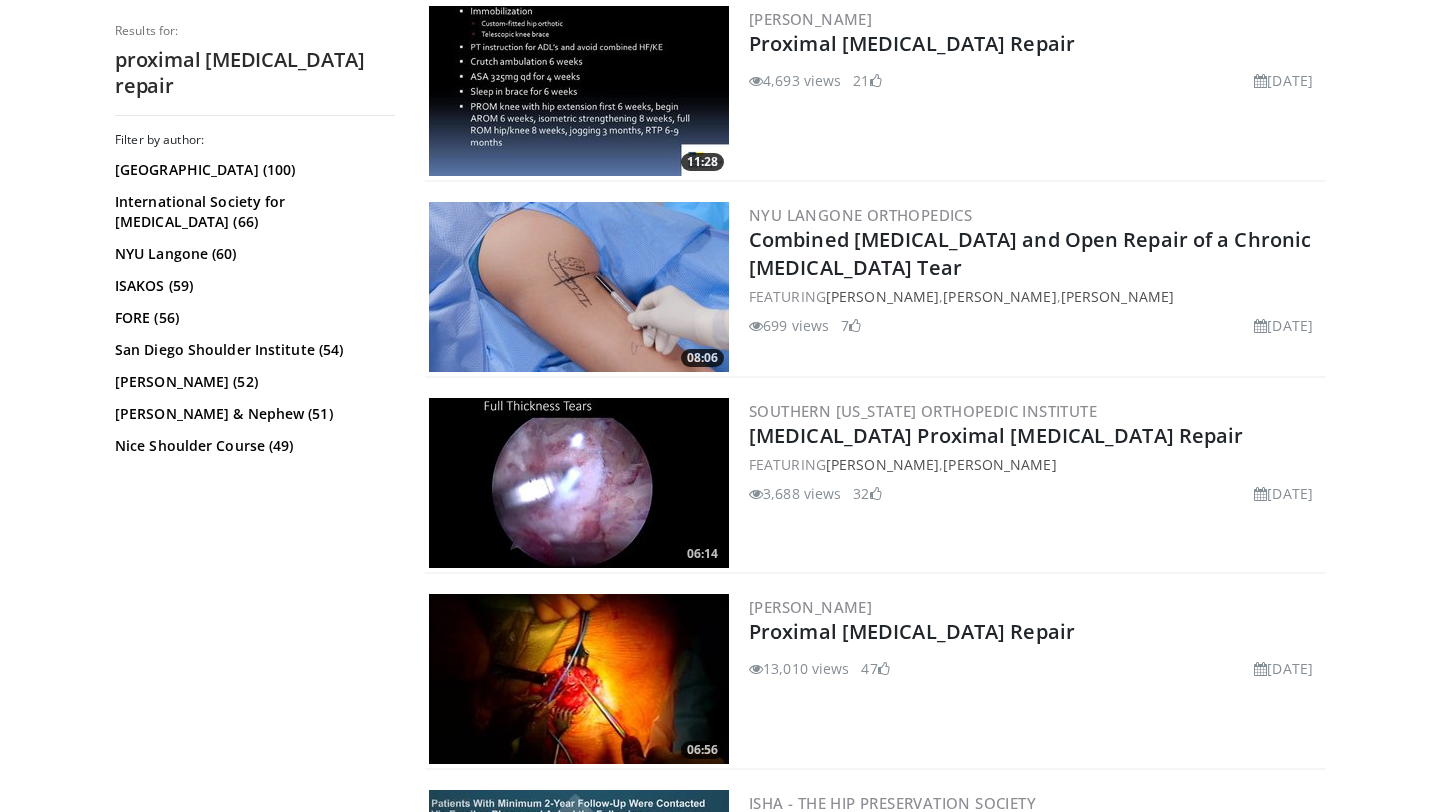 scroll, scrollTop: 948, scrollLeft: 0, axis: vertical 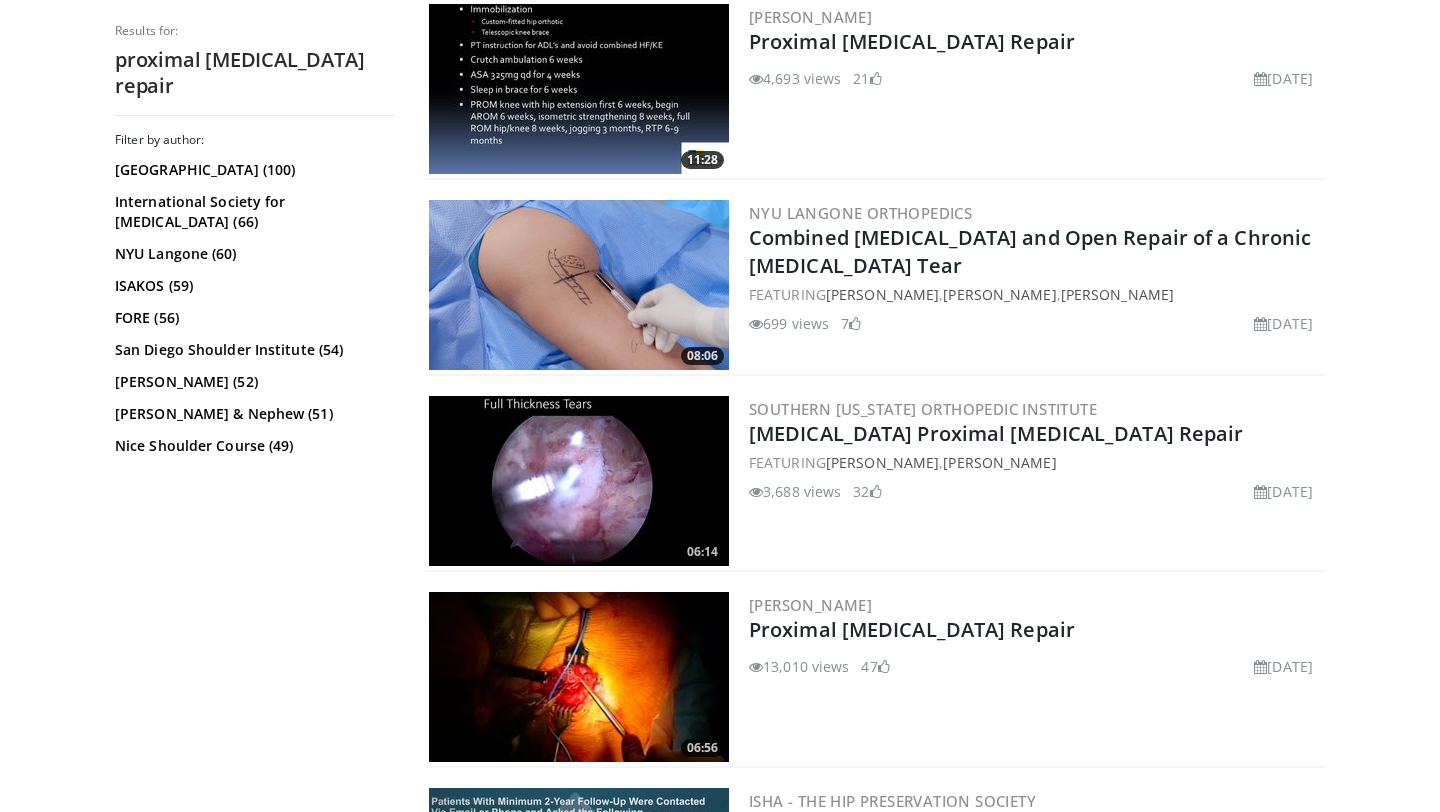 click at bounding box center [579, 285] 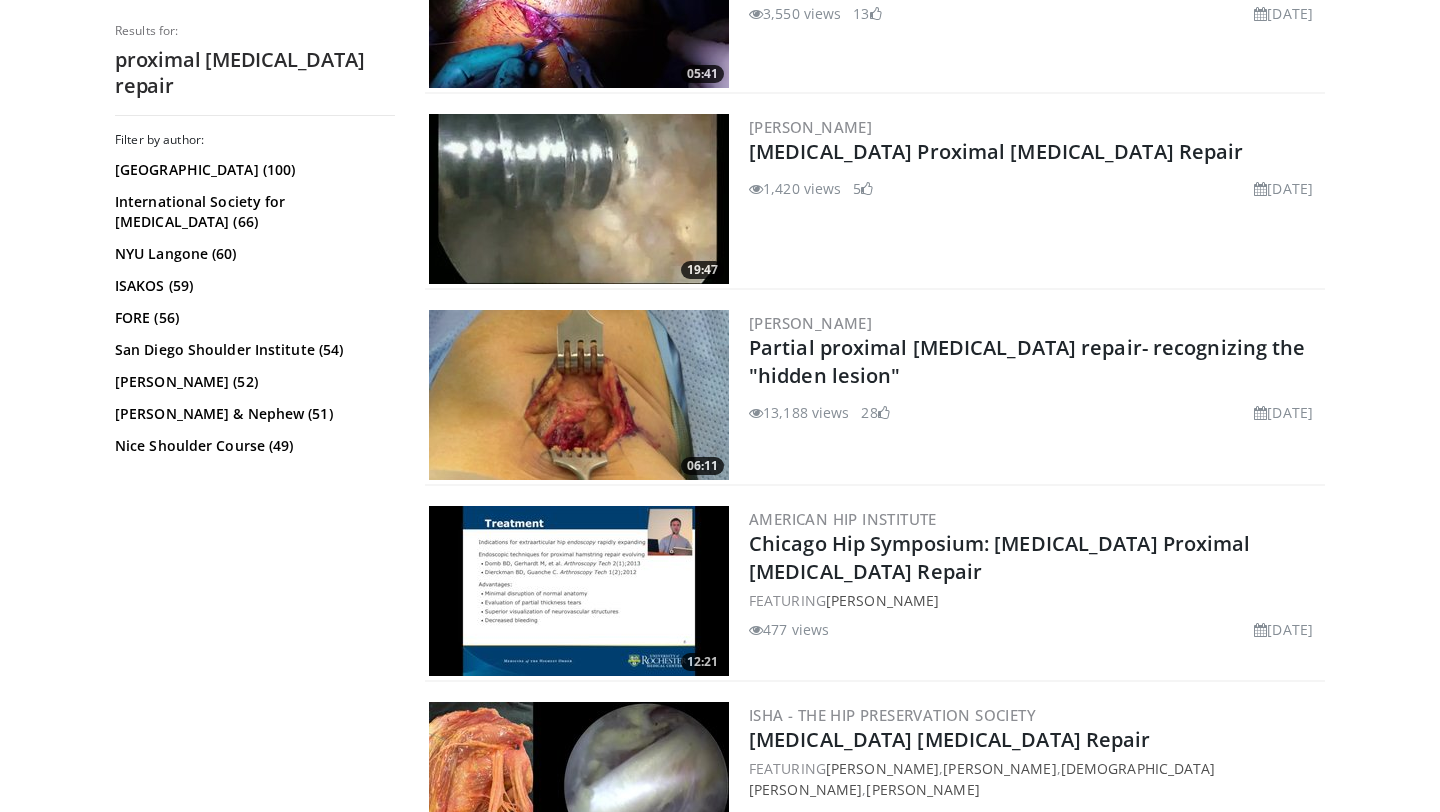 scroll, scrollTop: 2416, scrollLeft: 0, axis: vertical 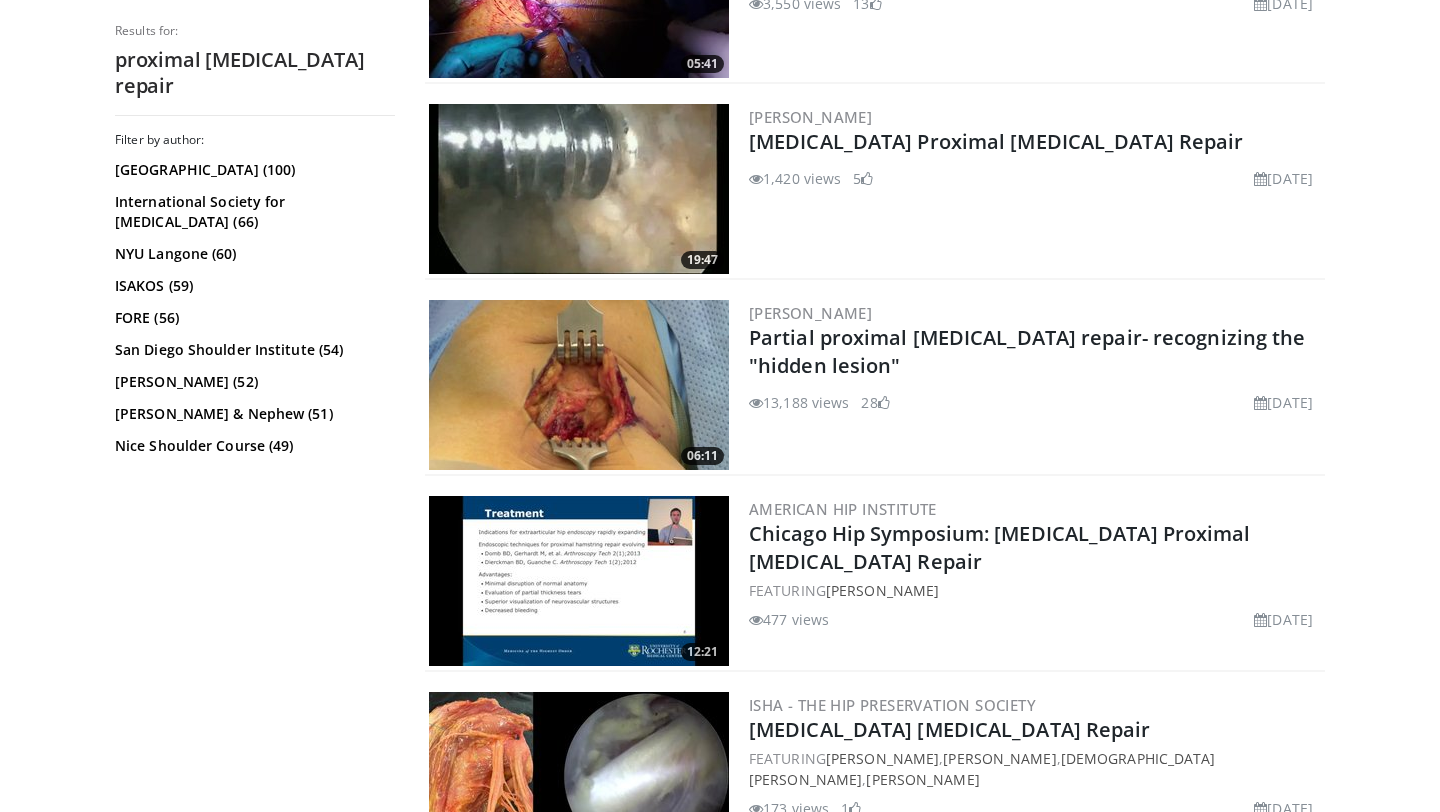 click at bounding box center [579, 385] 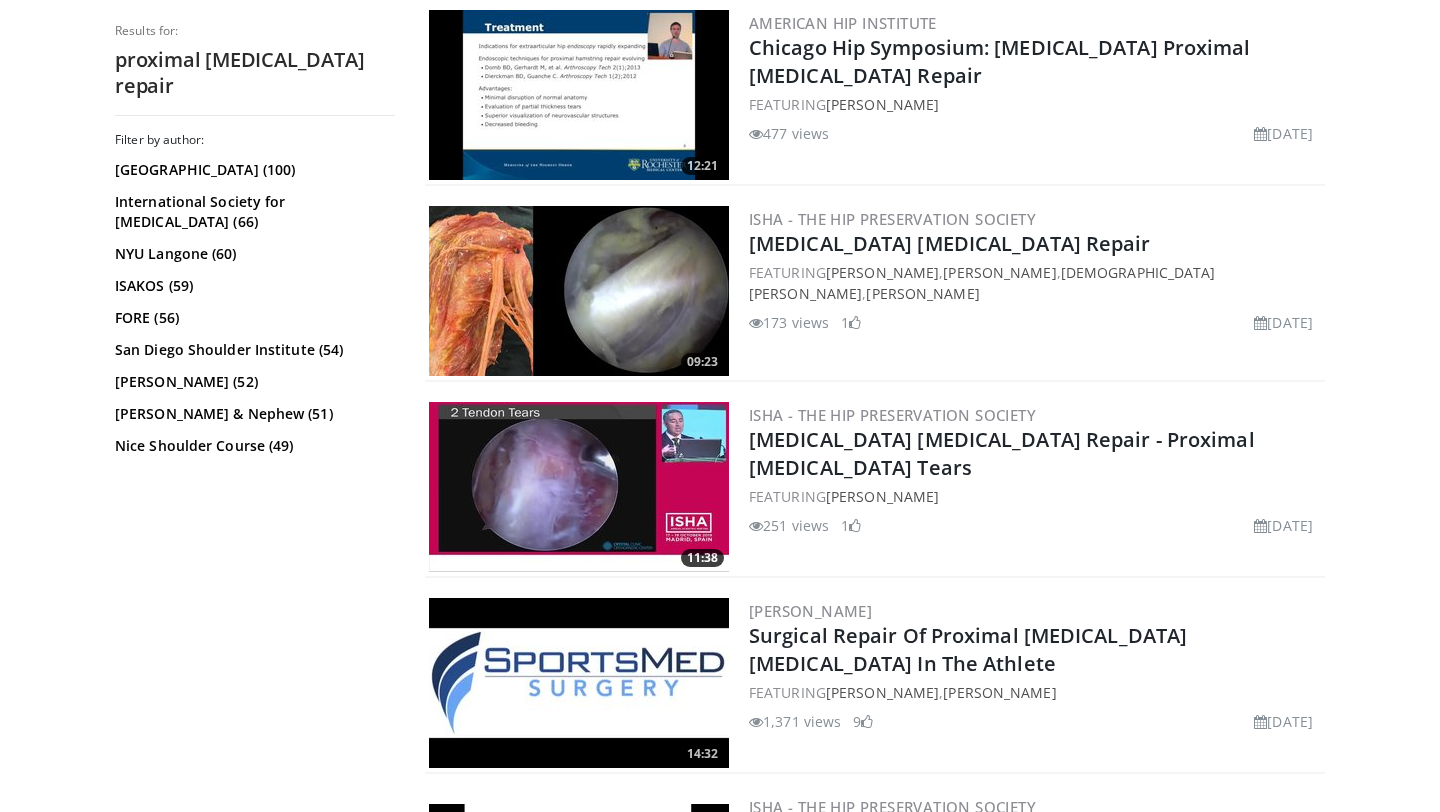 scroll, scrollTop: 3024, scrollLeft: 0, axis: vertical 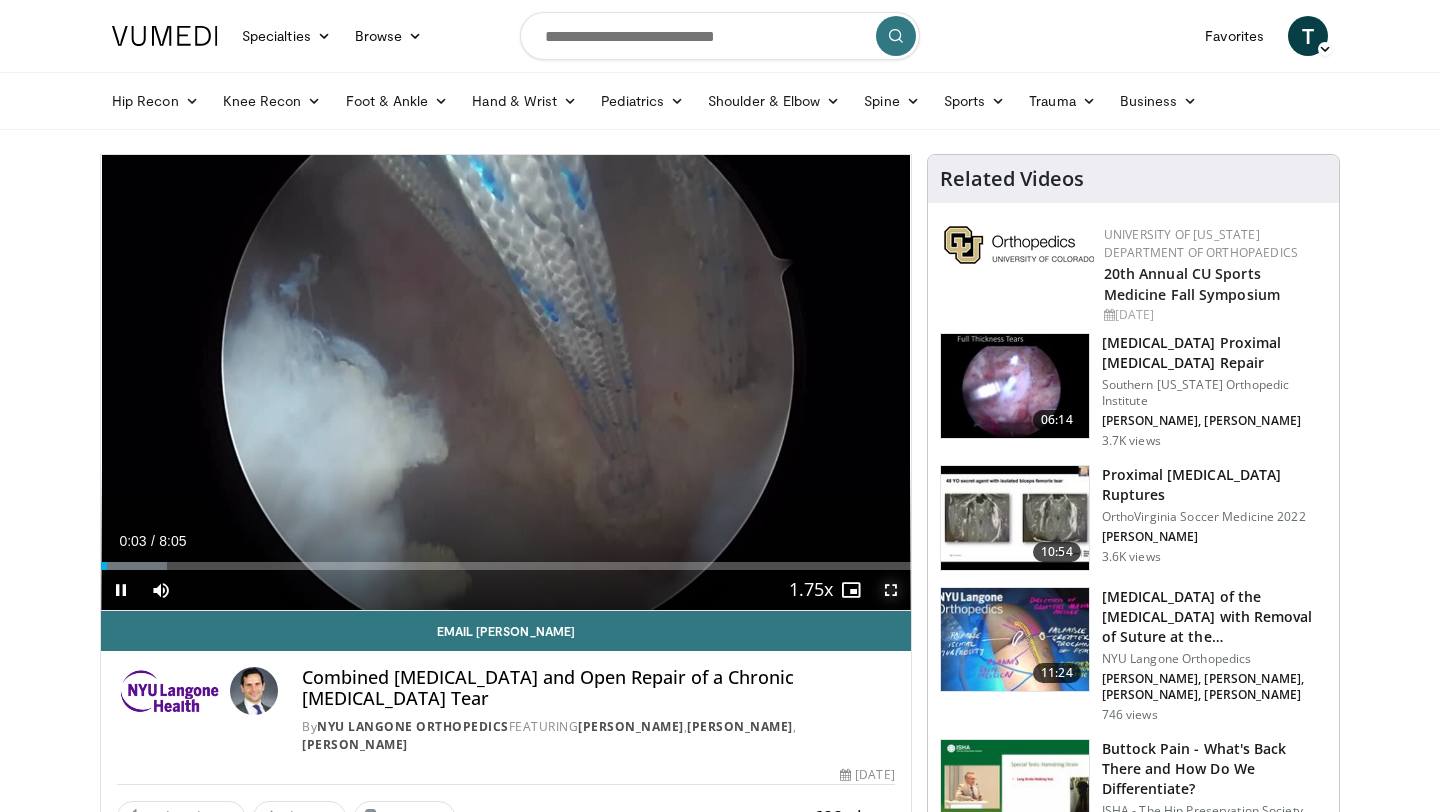 click at bounding box center [891, 590] 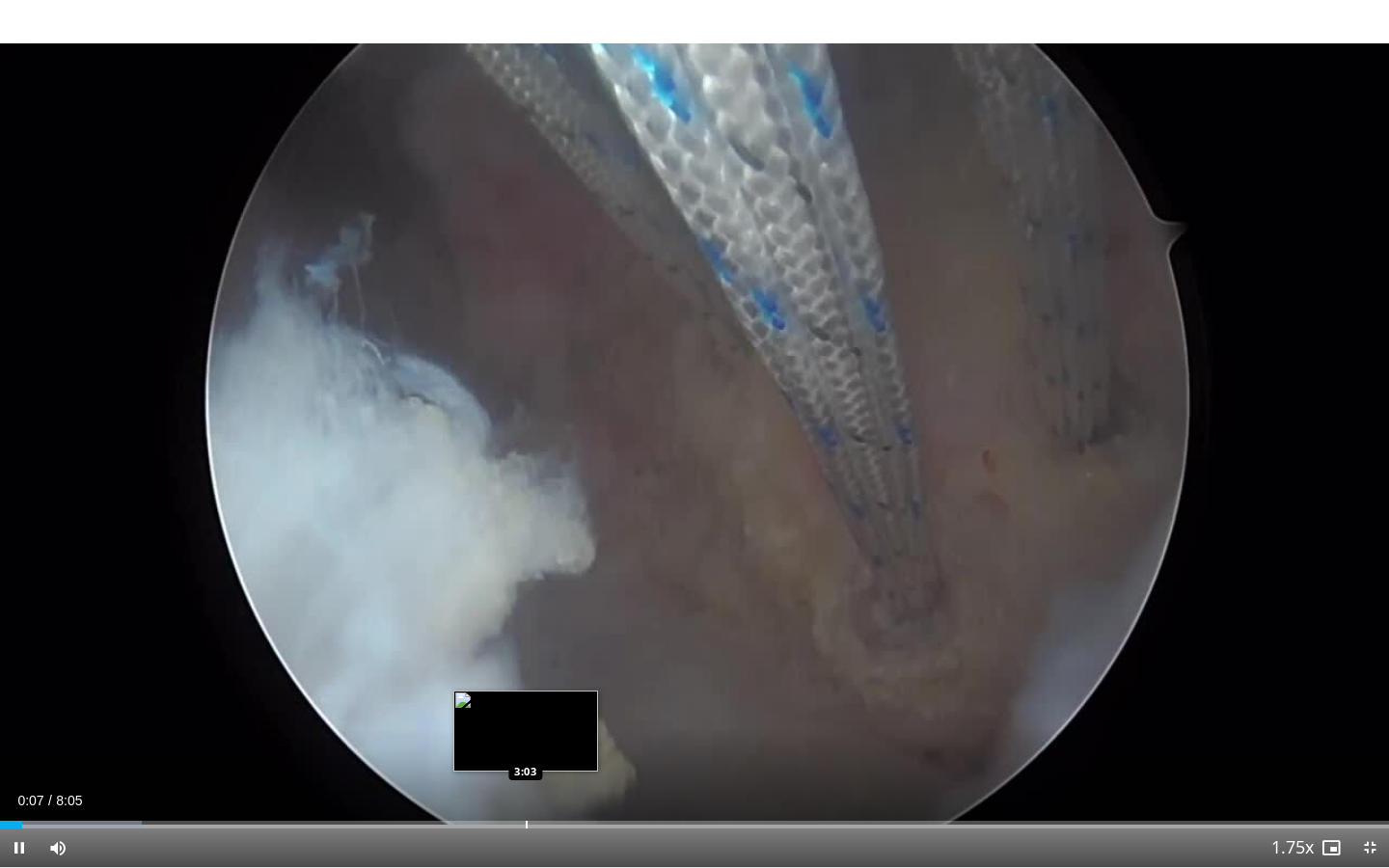 click on "Loaded :  10.21% 0:07 3:03" at bounding box center (694, 819) 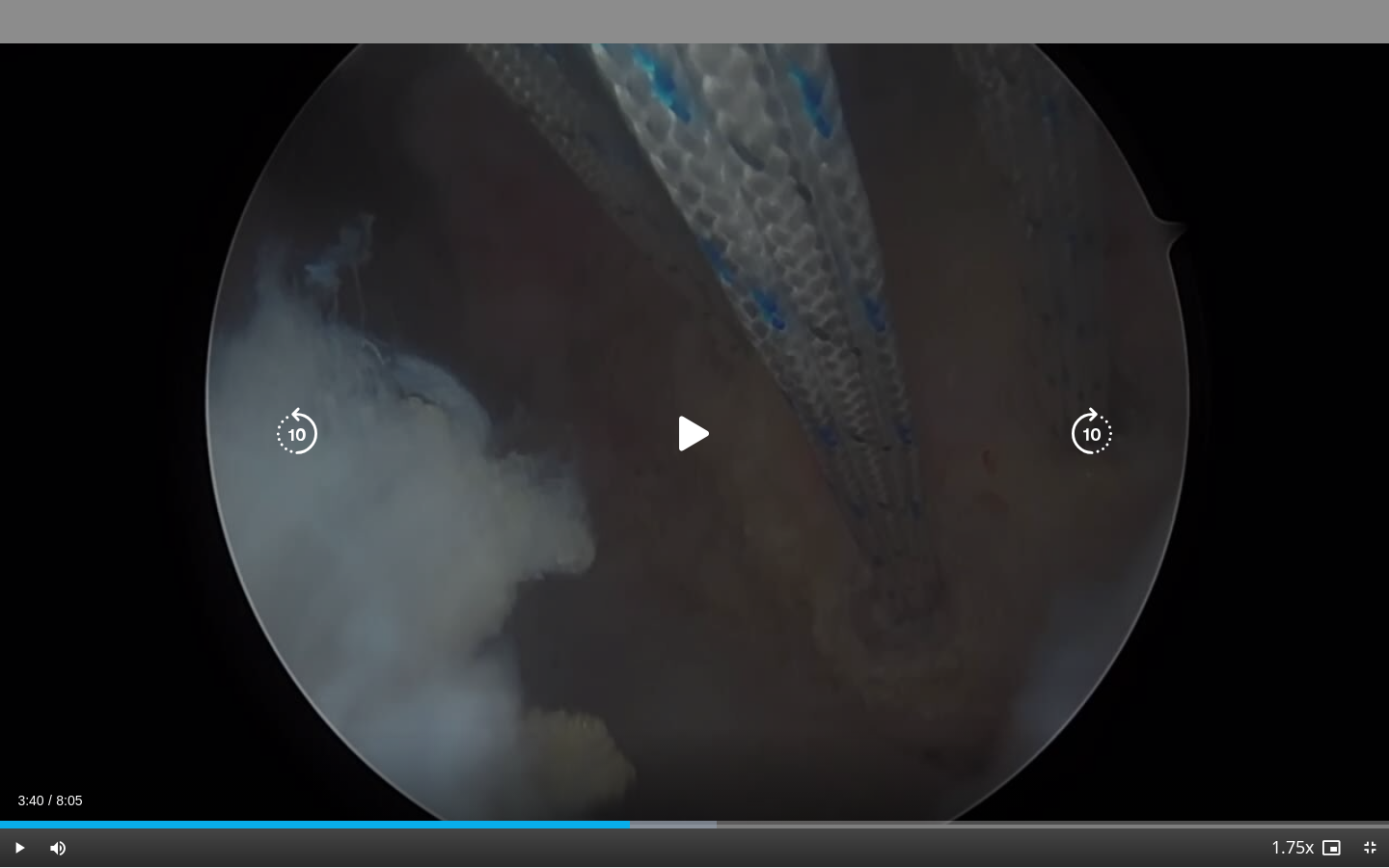 click at bounding box center [0, 0] 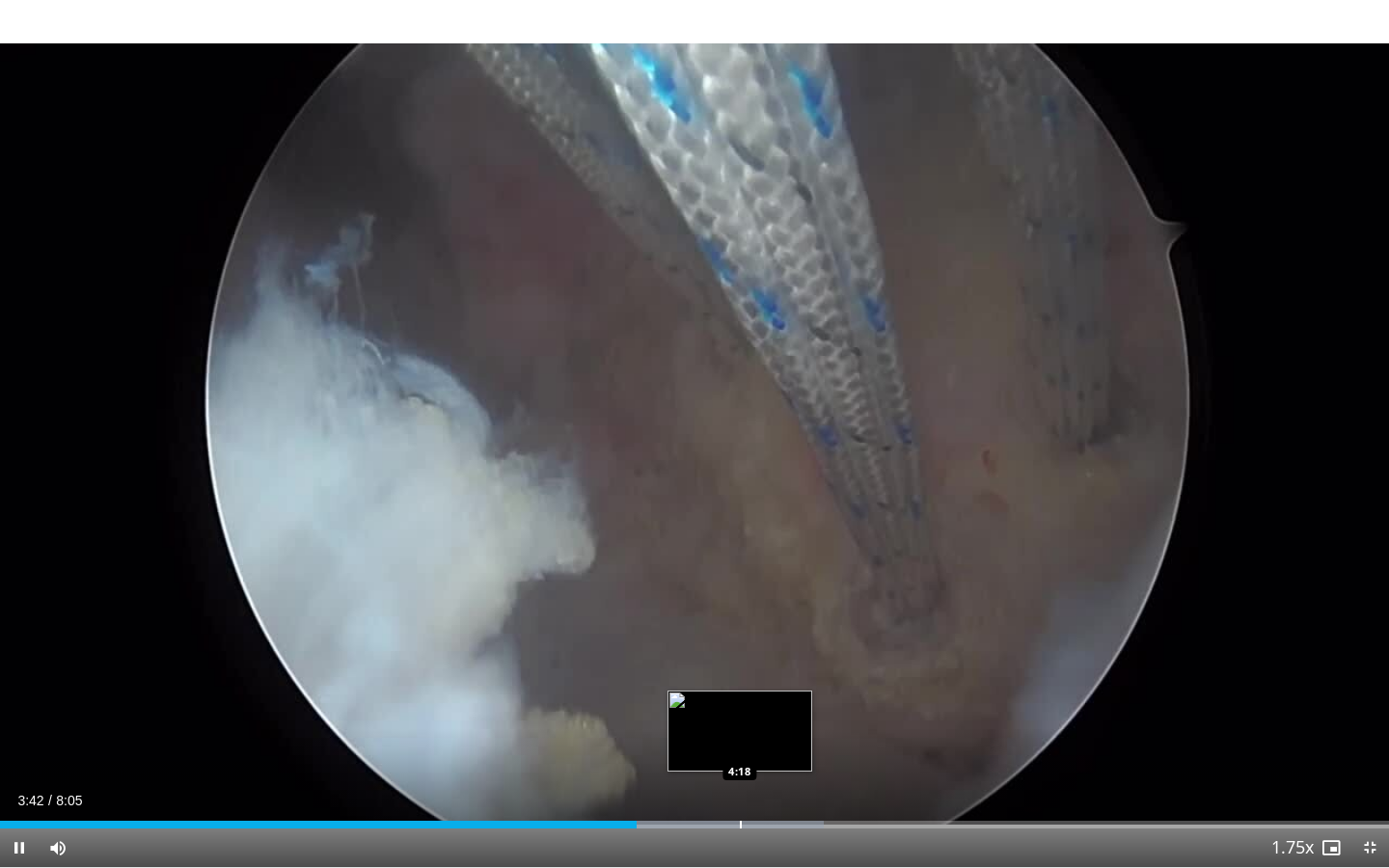 click at bounding box center (741, 825) 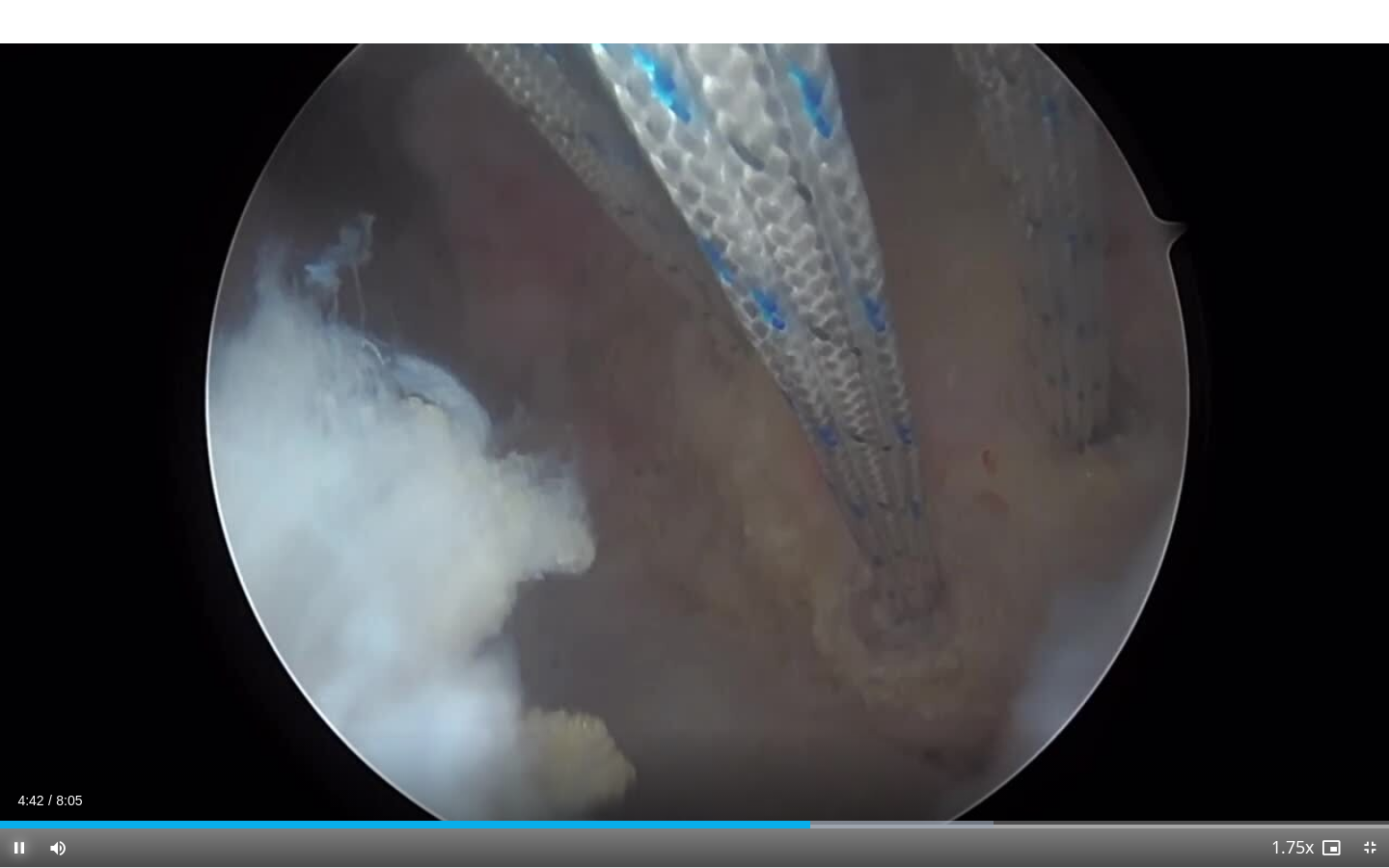 click at bounding box center [19, 848] 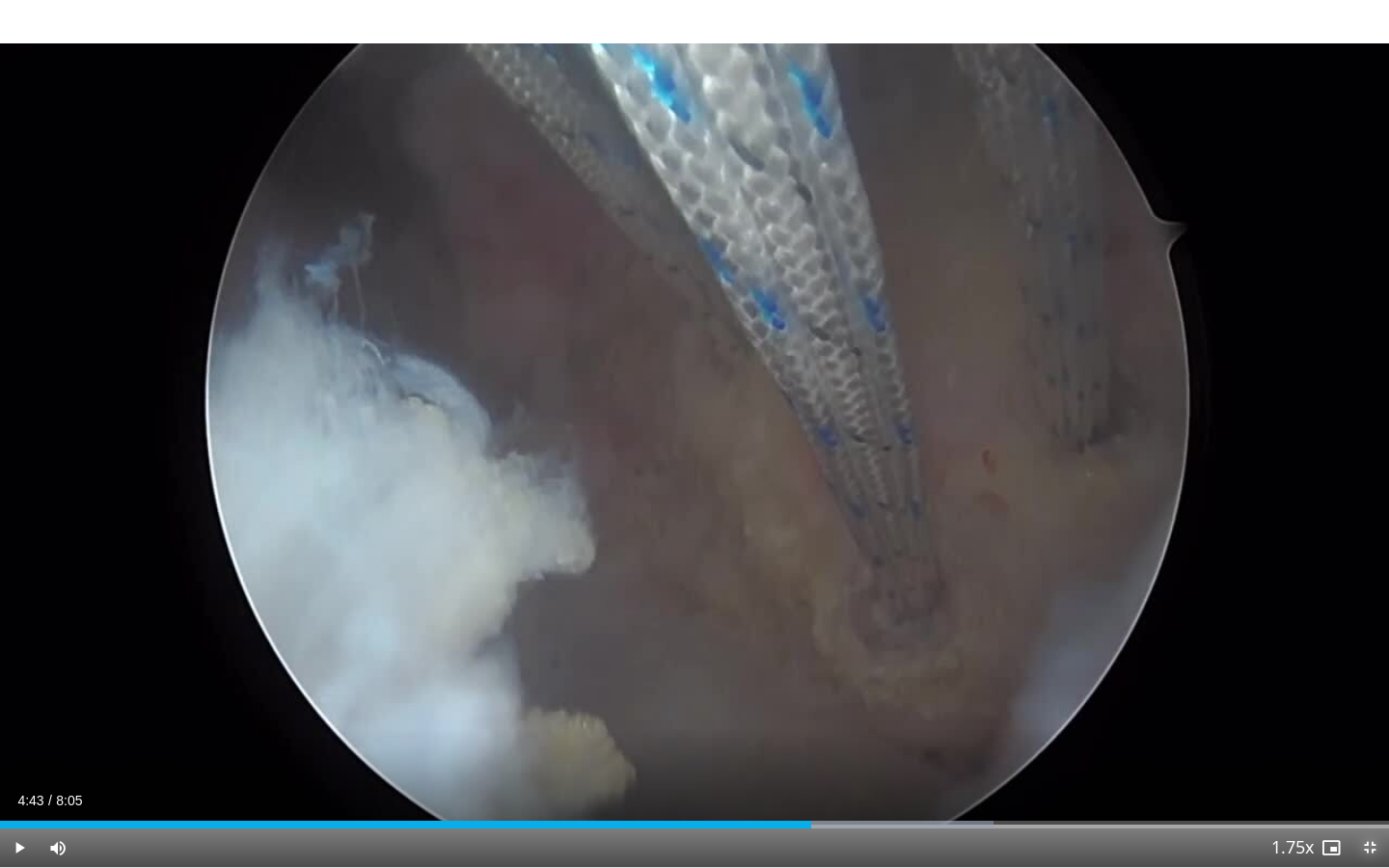 click at bounding box center [1370, 848] 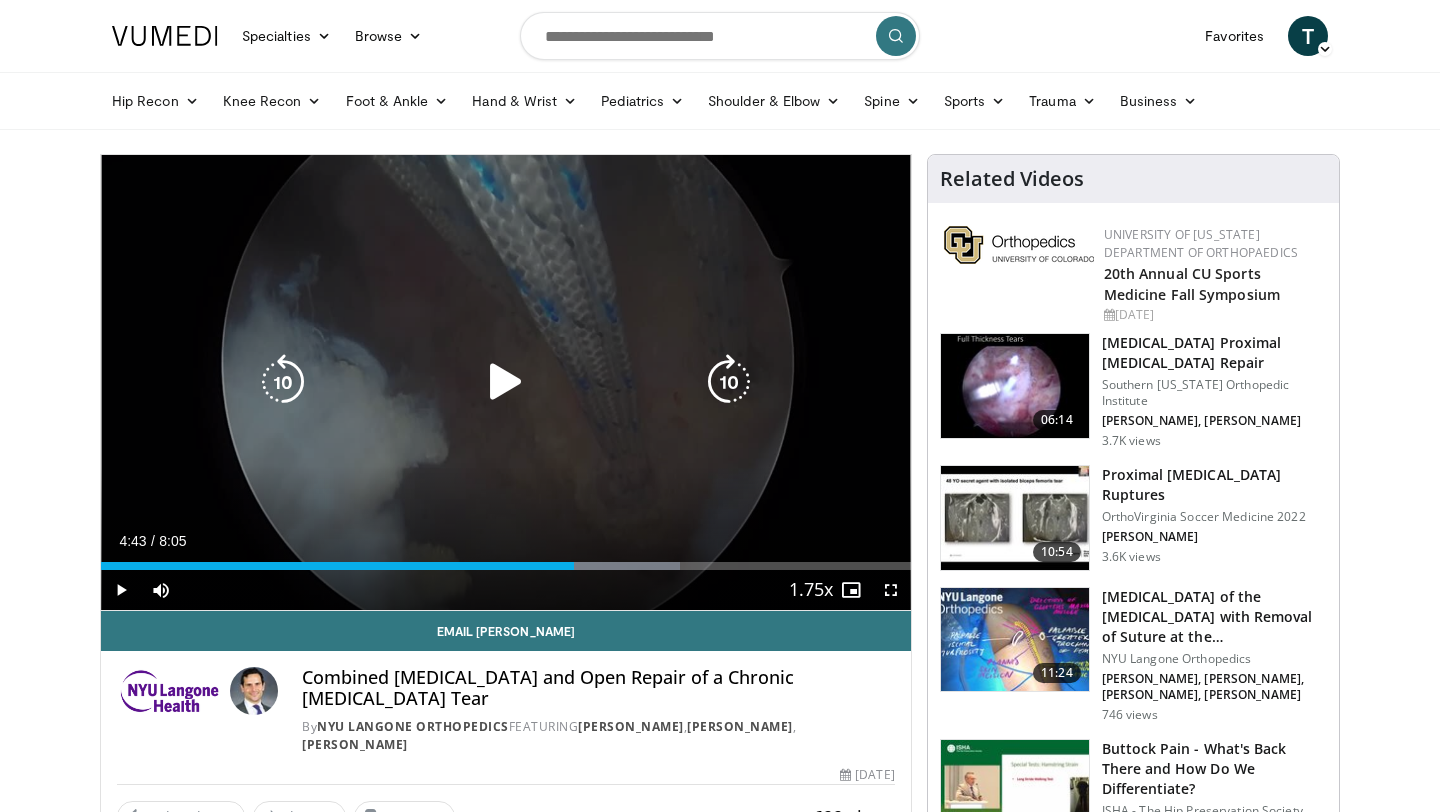 click on "10 seconds
Tap to unmute" at bounding box center (506, 382) 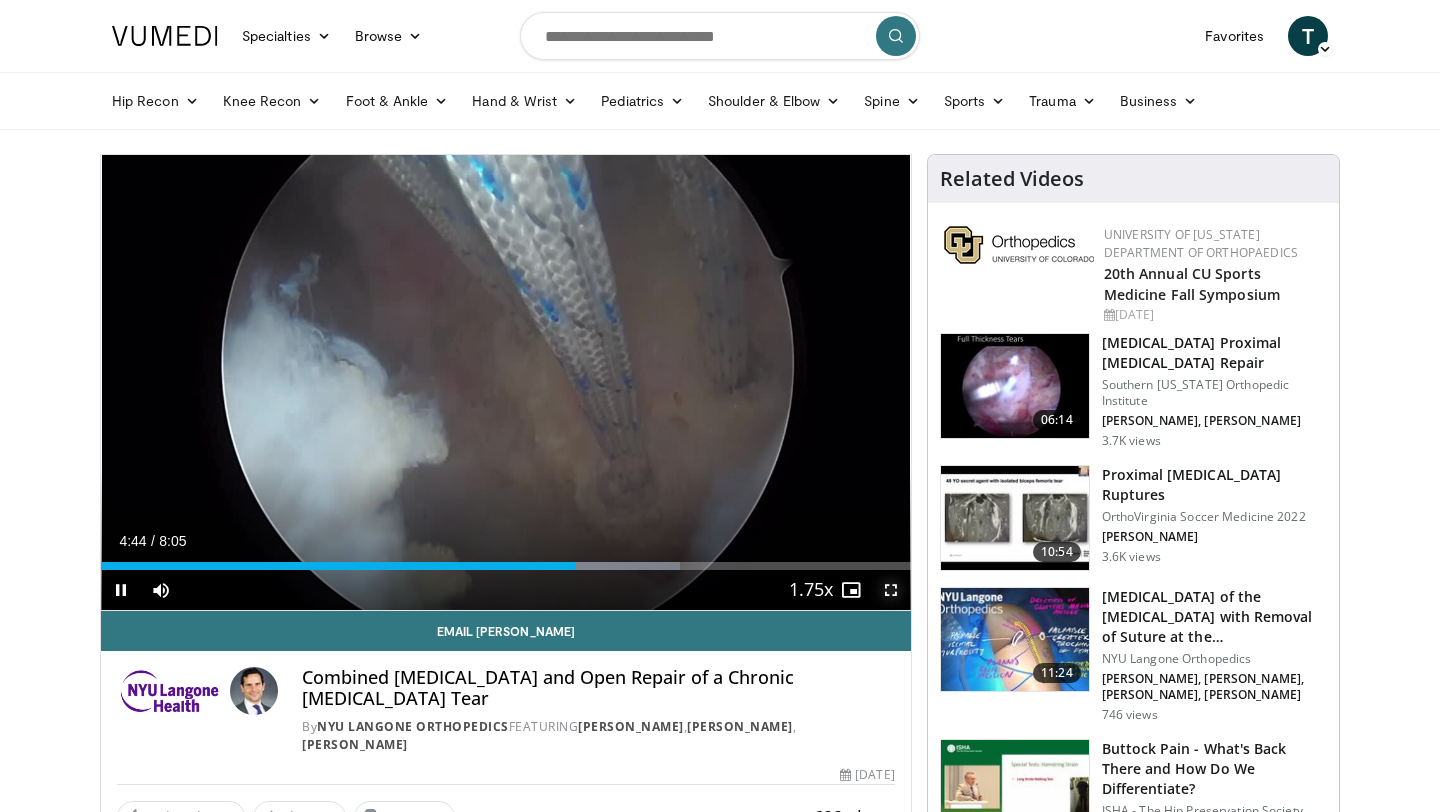 click at bounding box center (891, 590) 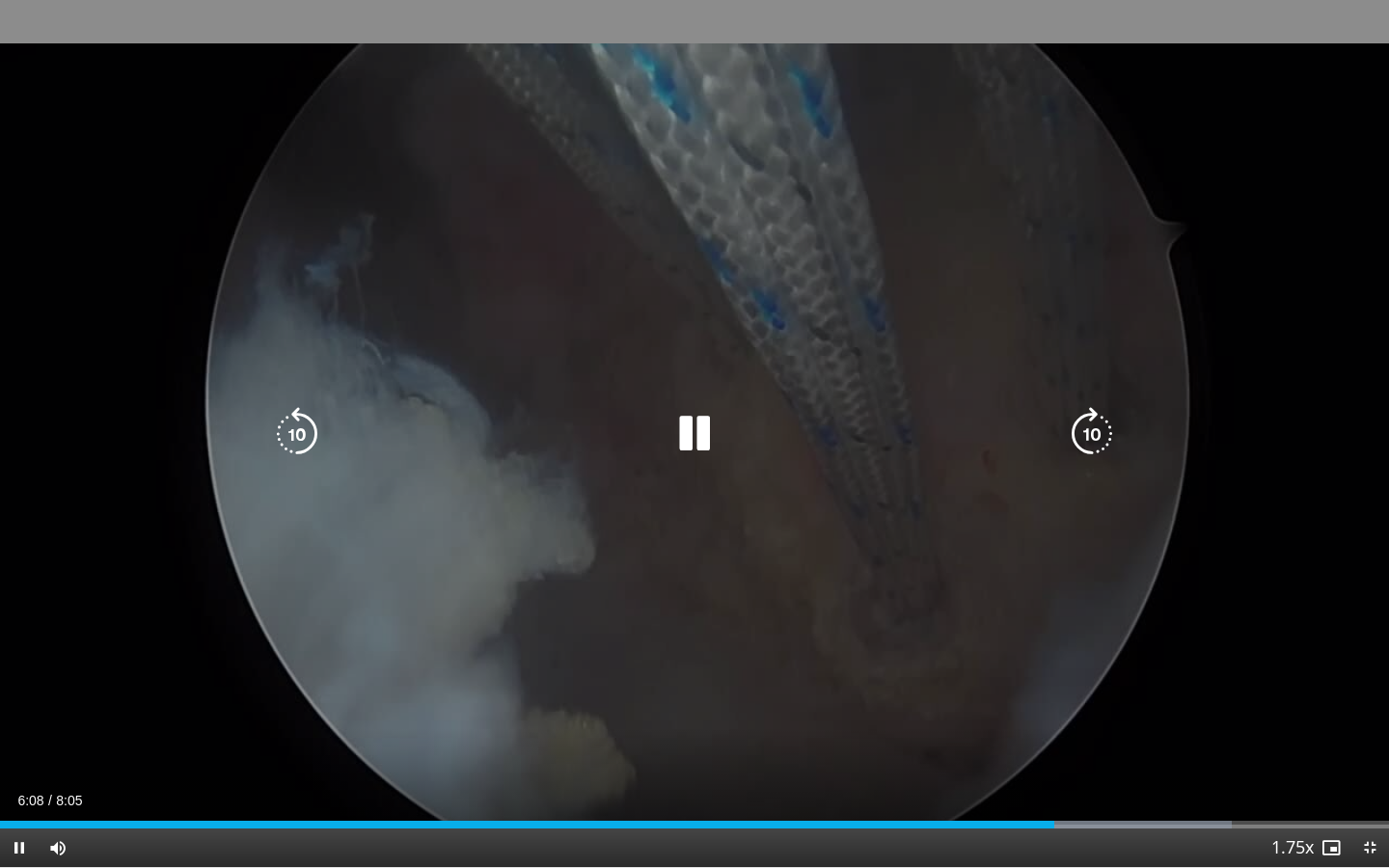 click on "10 seconds
Tap to unmute" at bounding box center [694, 433] 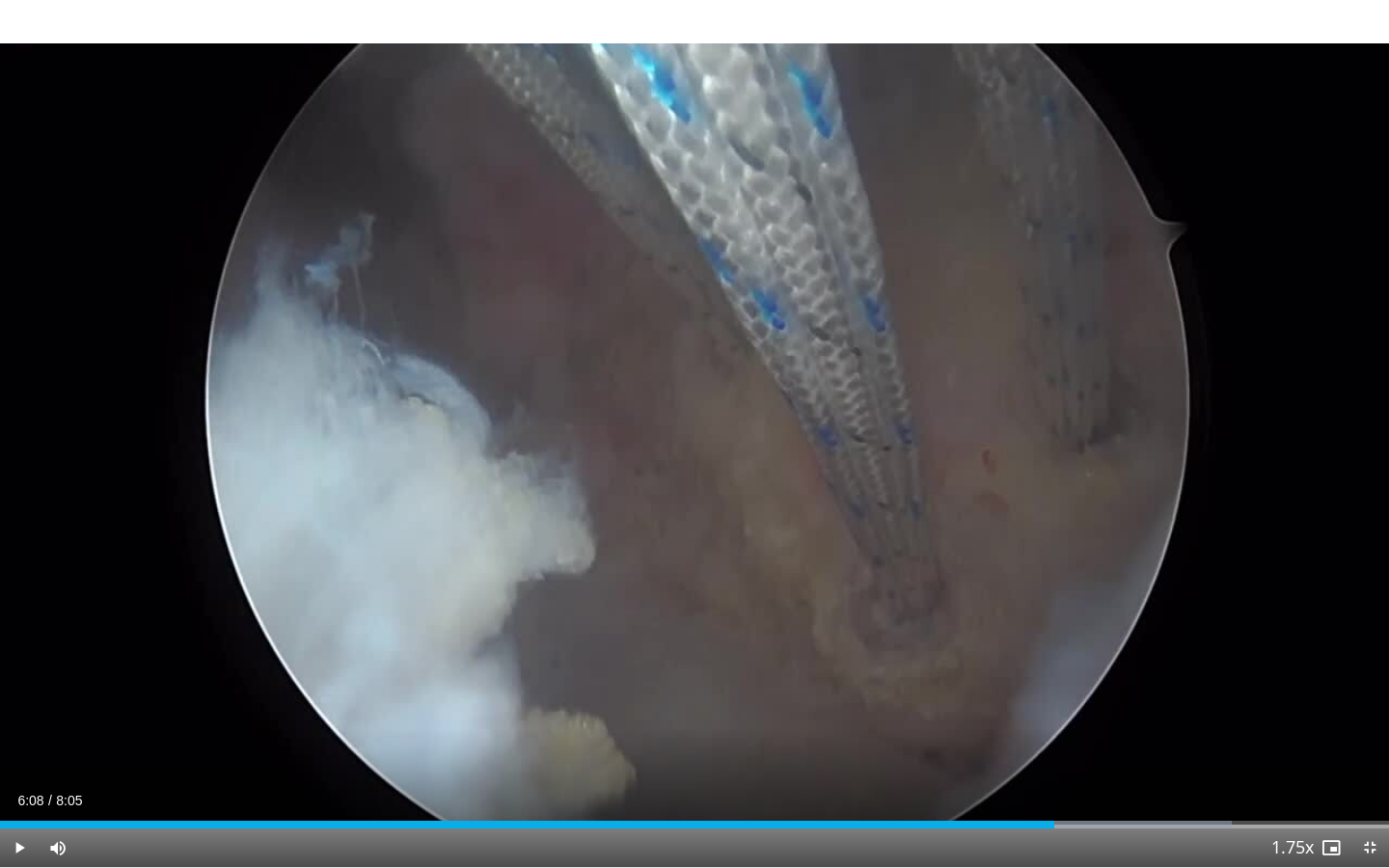 click on "10 seconds
Tap to unmute" at bounding box center [694, 433] 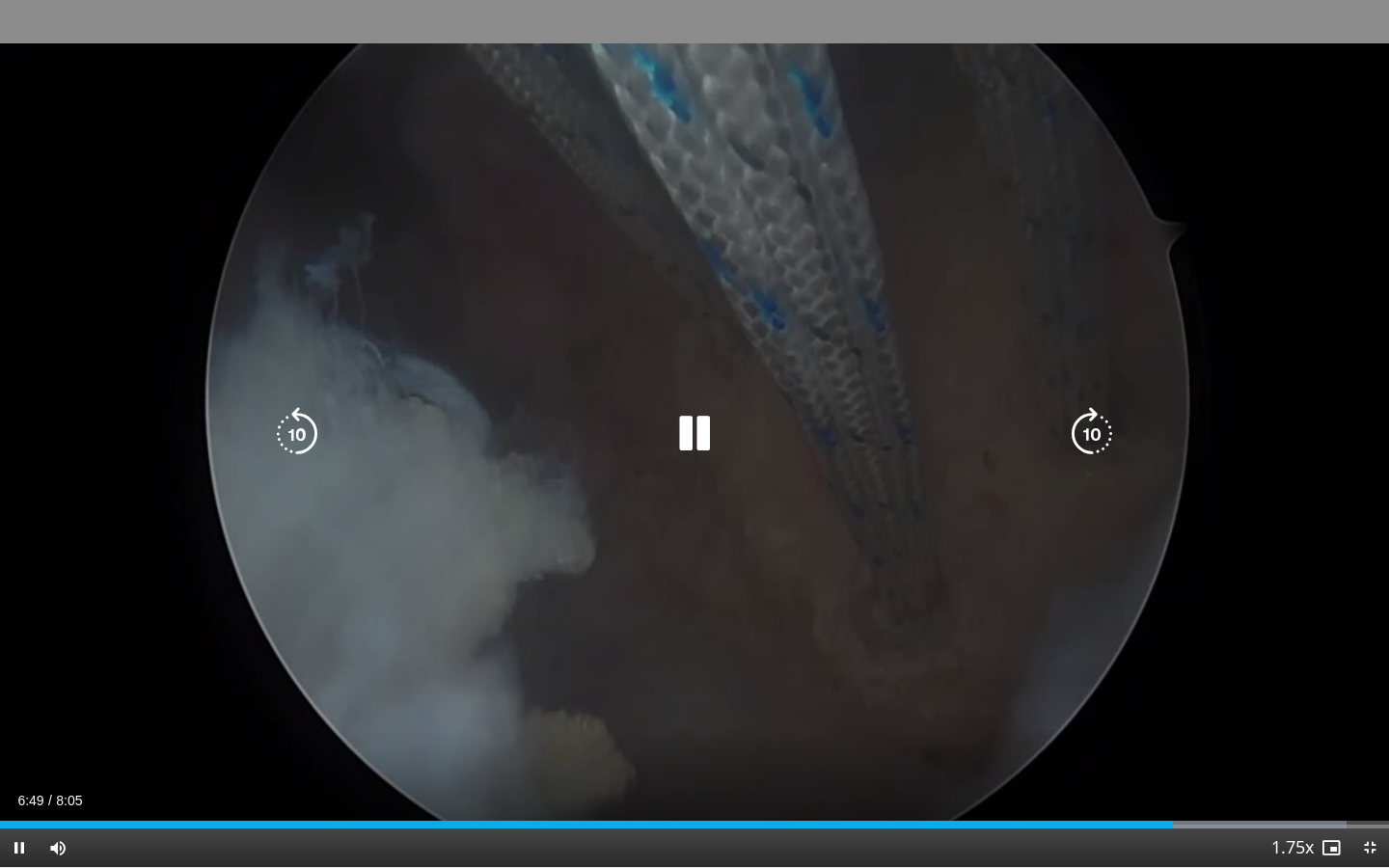 click on "10 seconds
Tap to unmute" at bounding box center (694, 433) 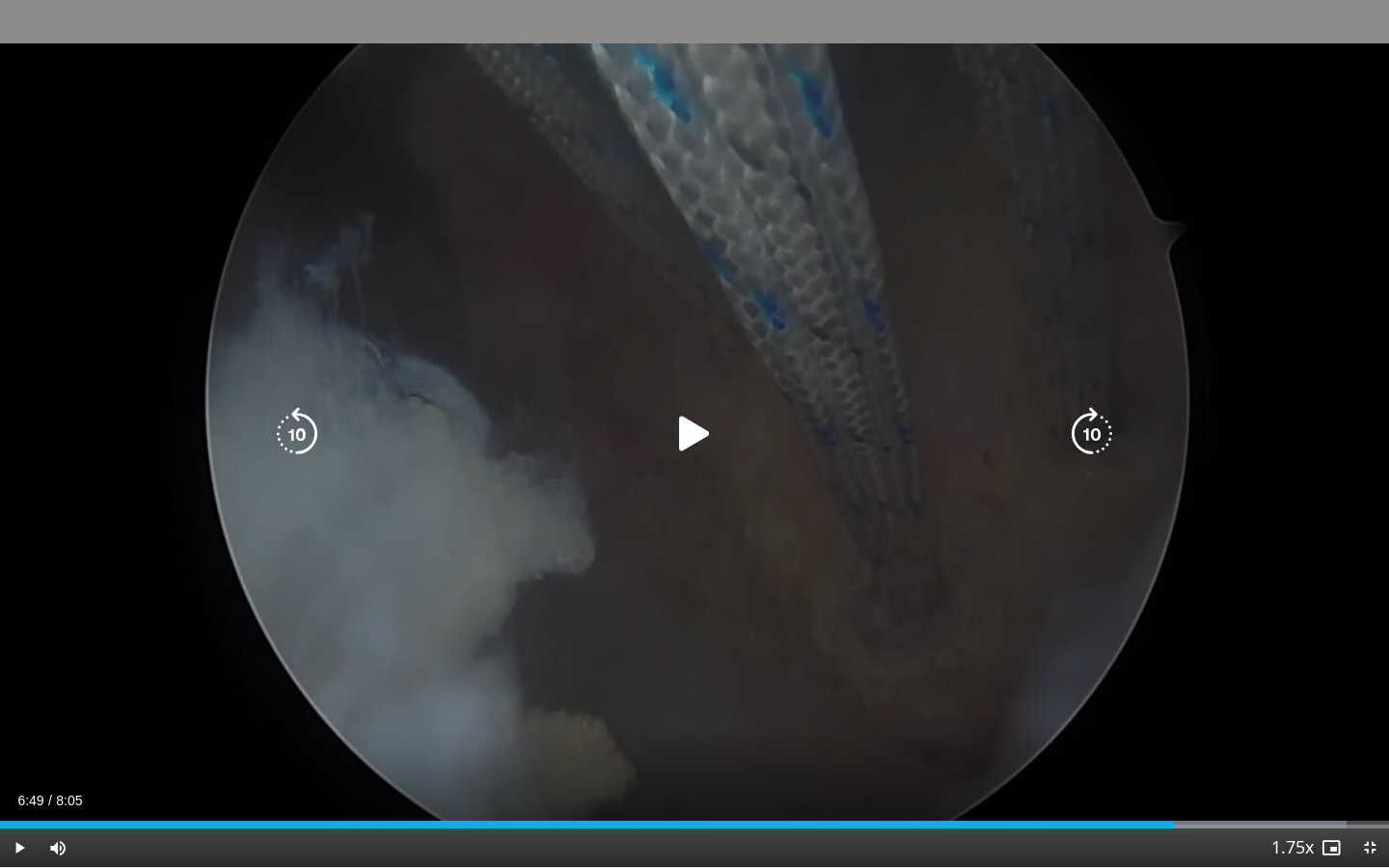 click on "10 seconds
Tap to unmute" at bounding box center [694, 433] 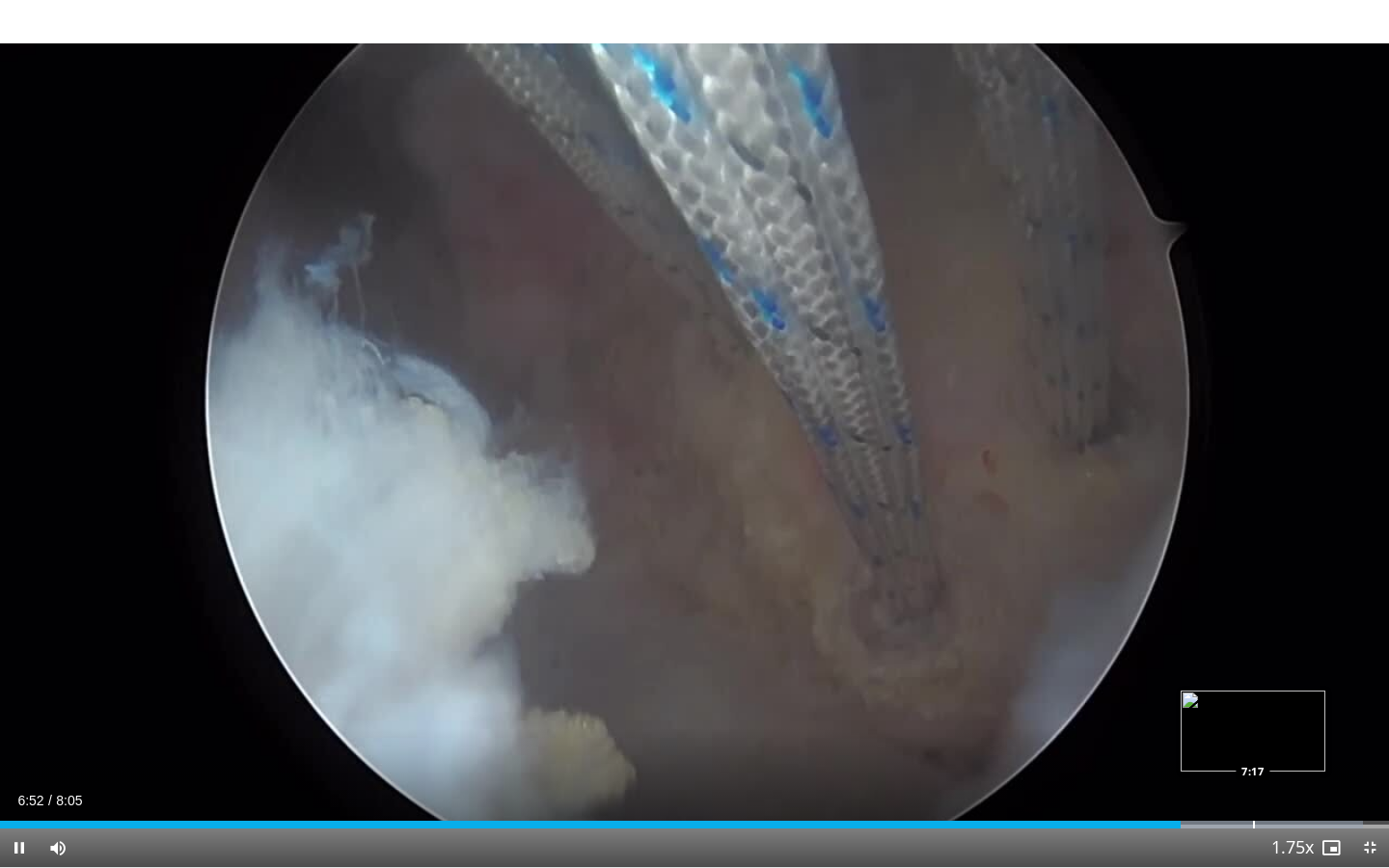click on "Loaded :  98.13% 6:52 7:17" at bounding box center (694, 819) 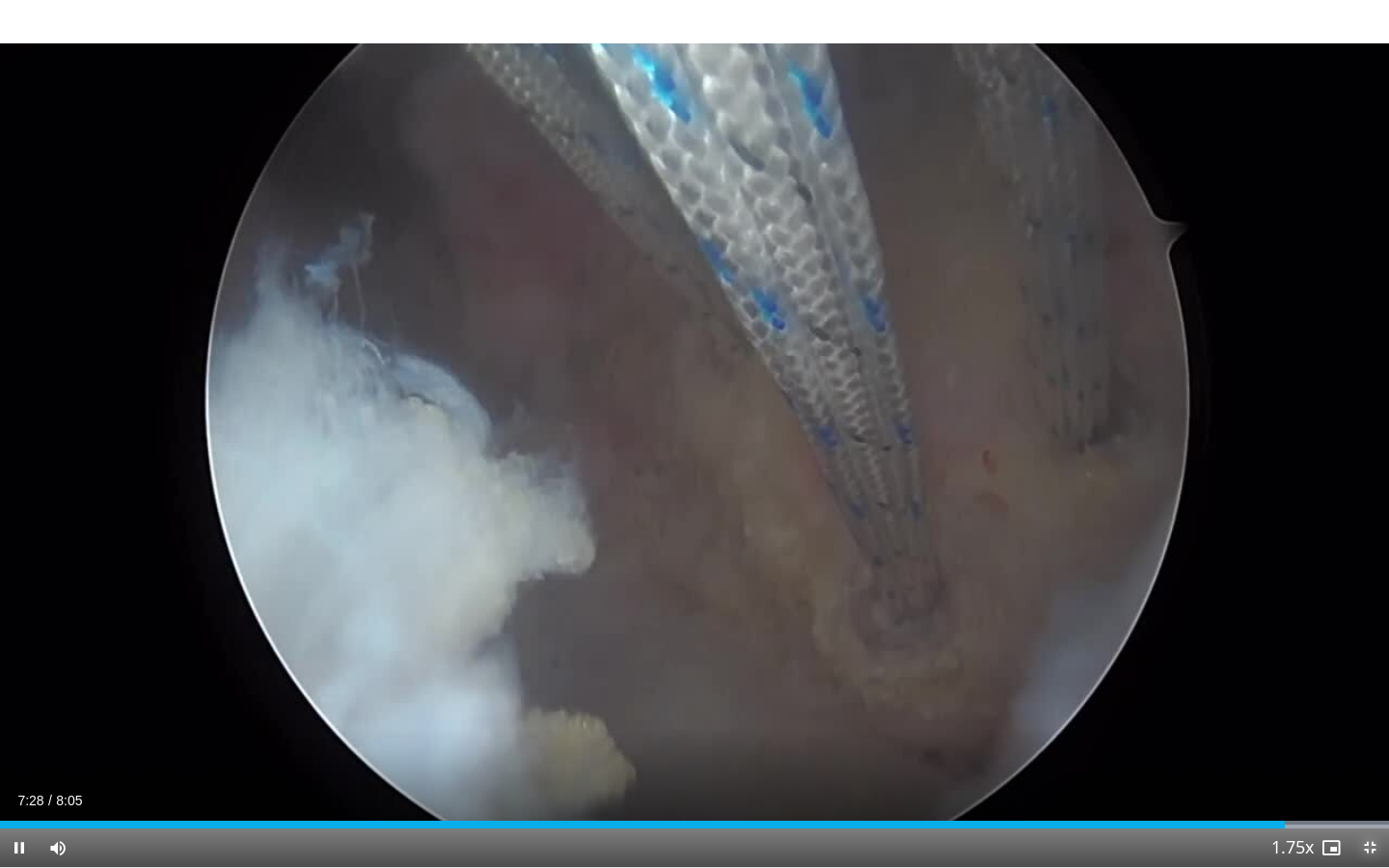 click at bounding box center [1370, 848] 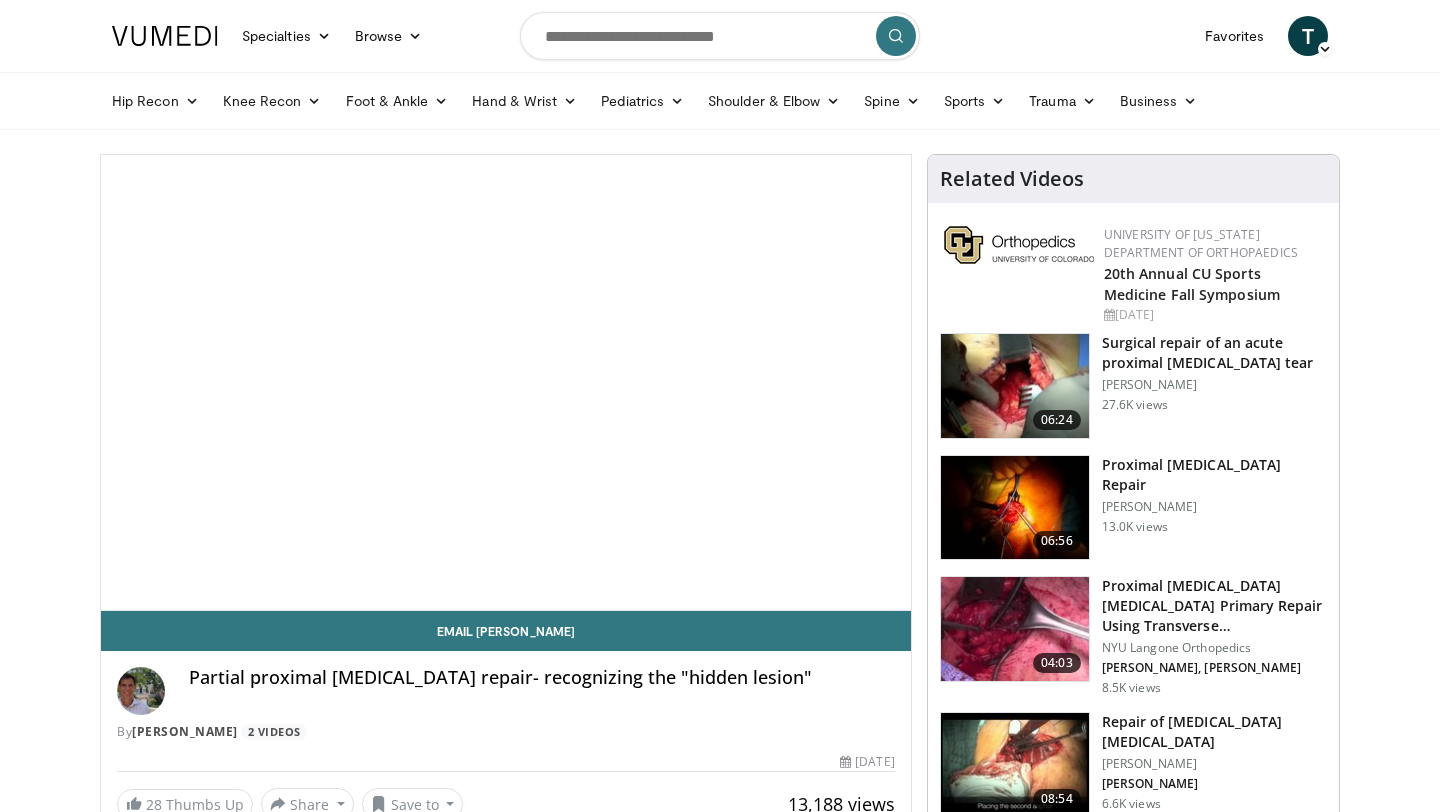 scroll, scrollTop: 0, scrollLeft: 0, axis: both 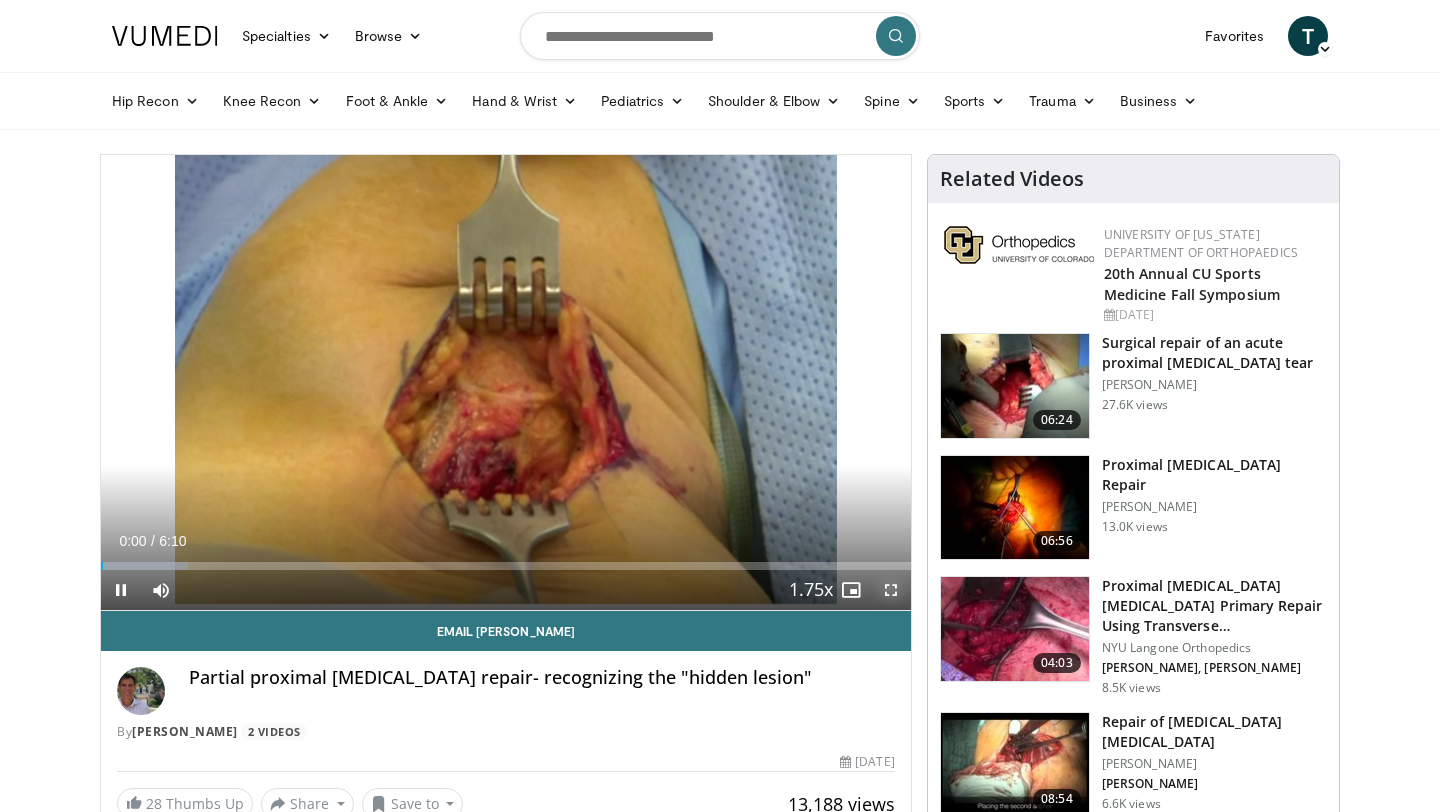 click at bounding box center (891, 590) 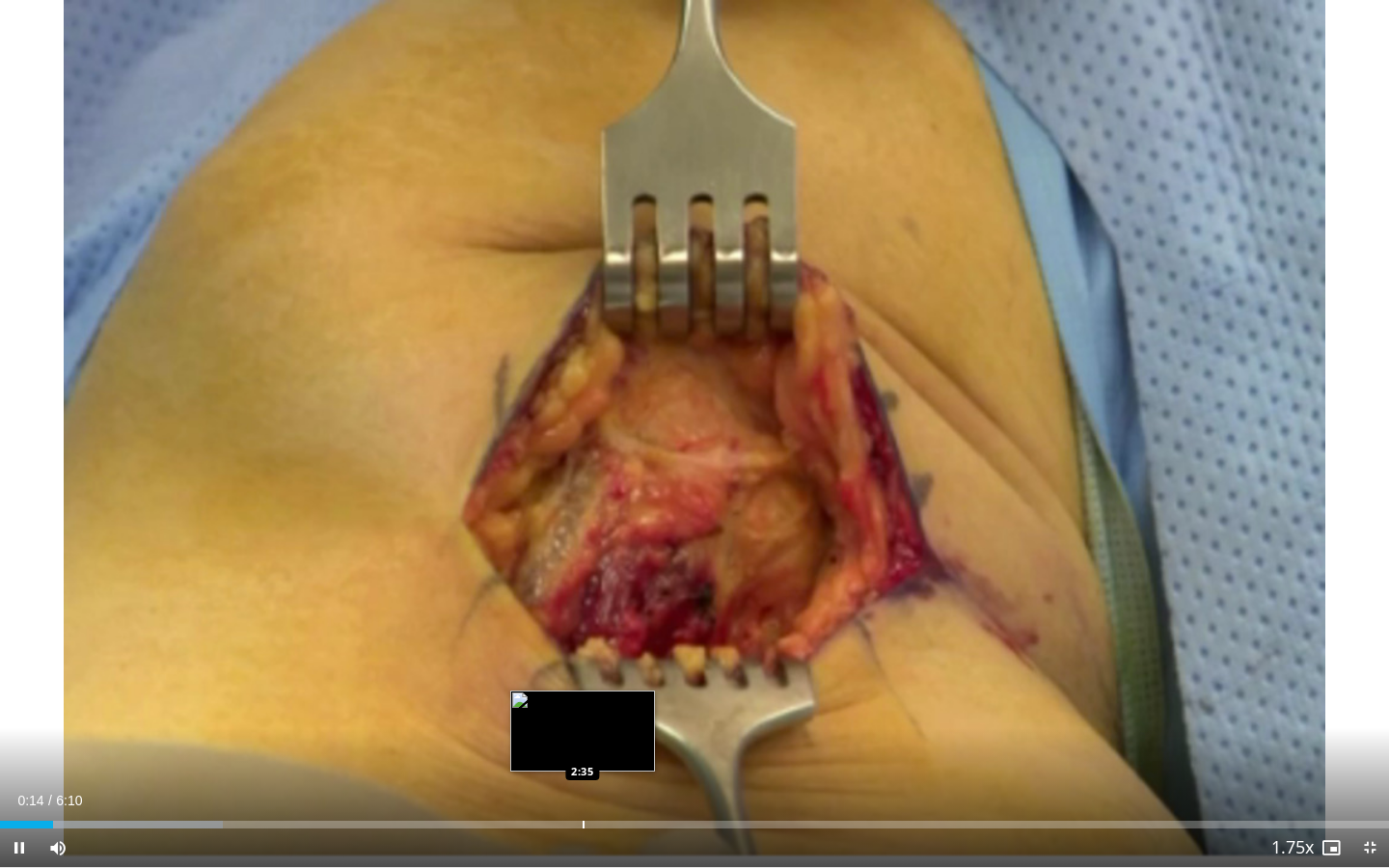 click on "Loaded :  16.06% 0:14 2:35" at bounding box center [694, 819] 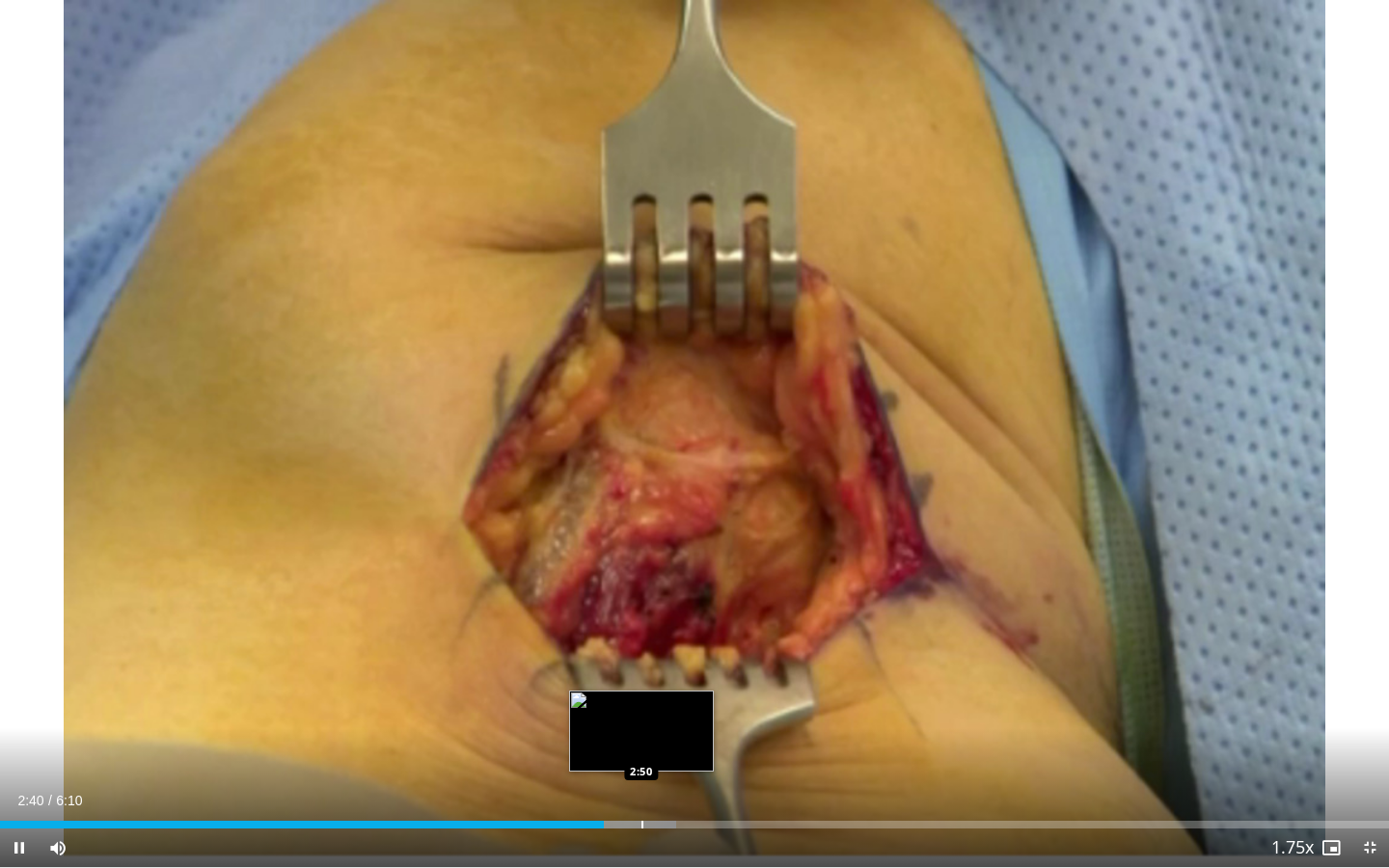 click on "Loaded :  48.67% 2:41 2:50" at bounding box center (694, 819) 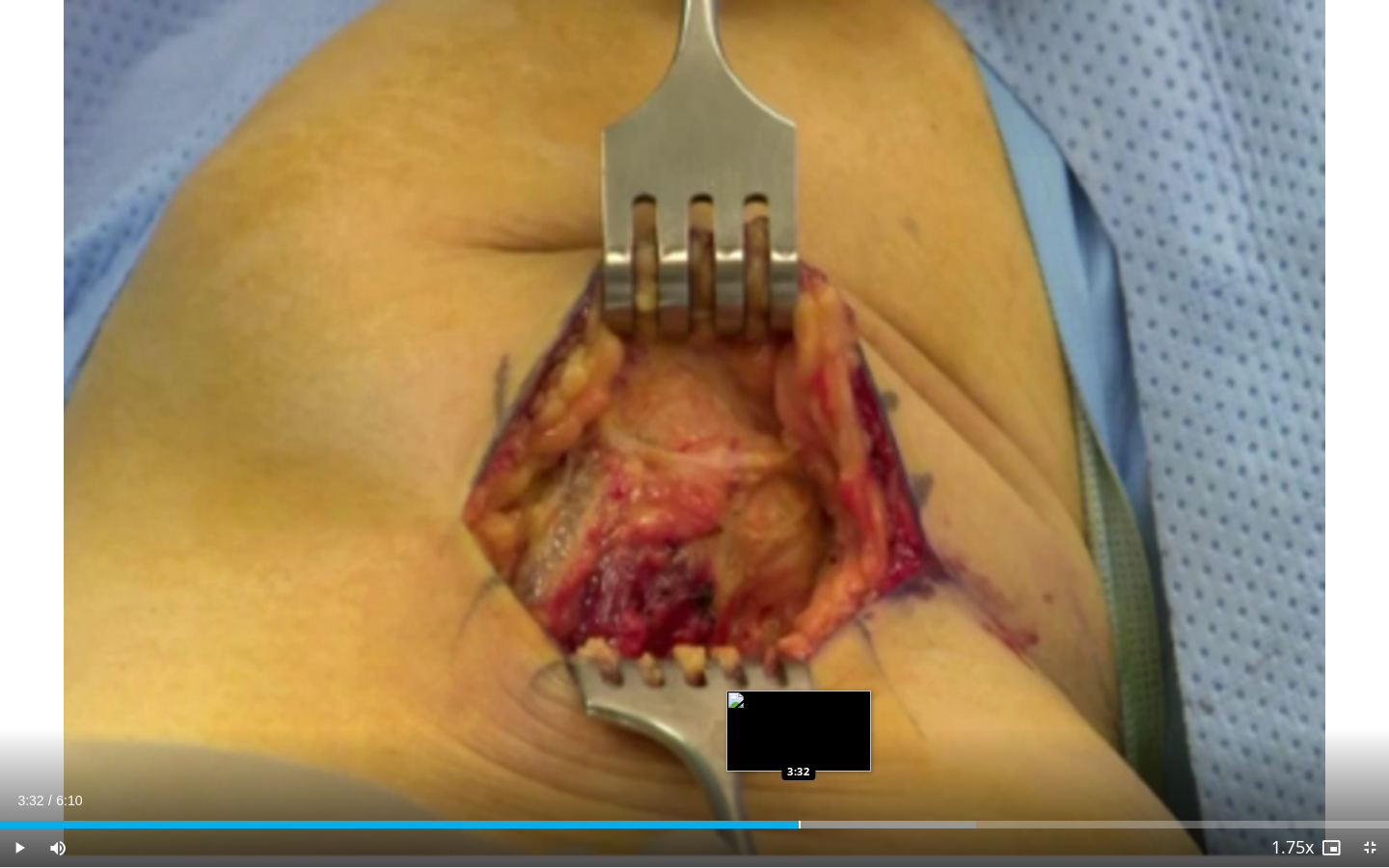 click at bounding box center (800, 825) 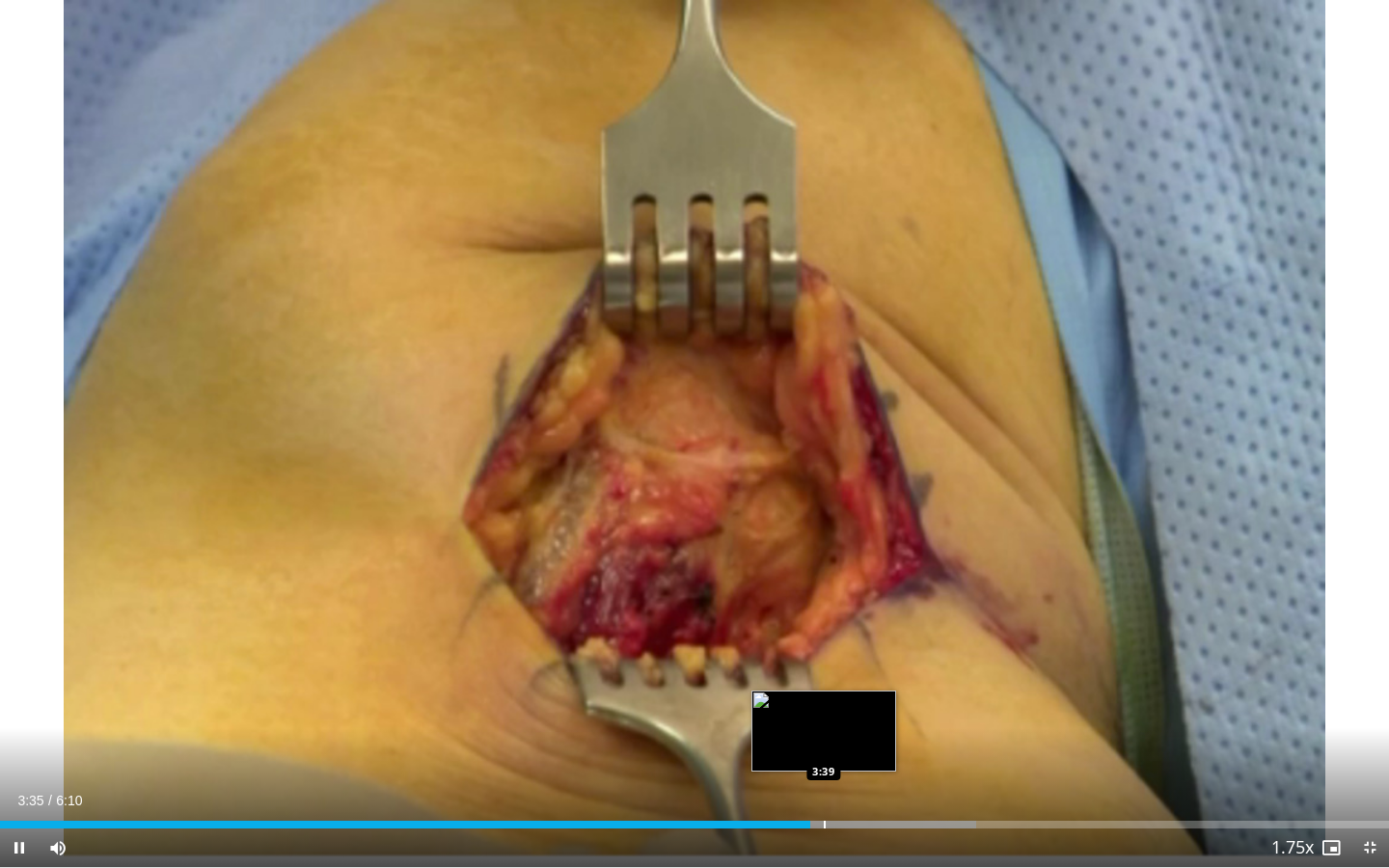 click at bounding box center [825, 825] 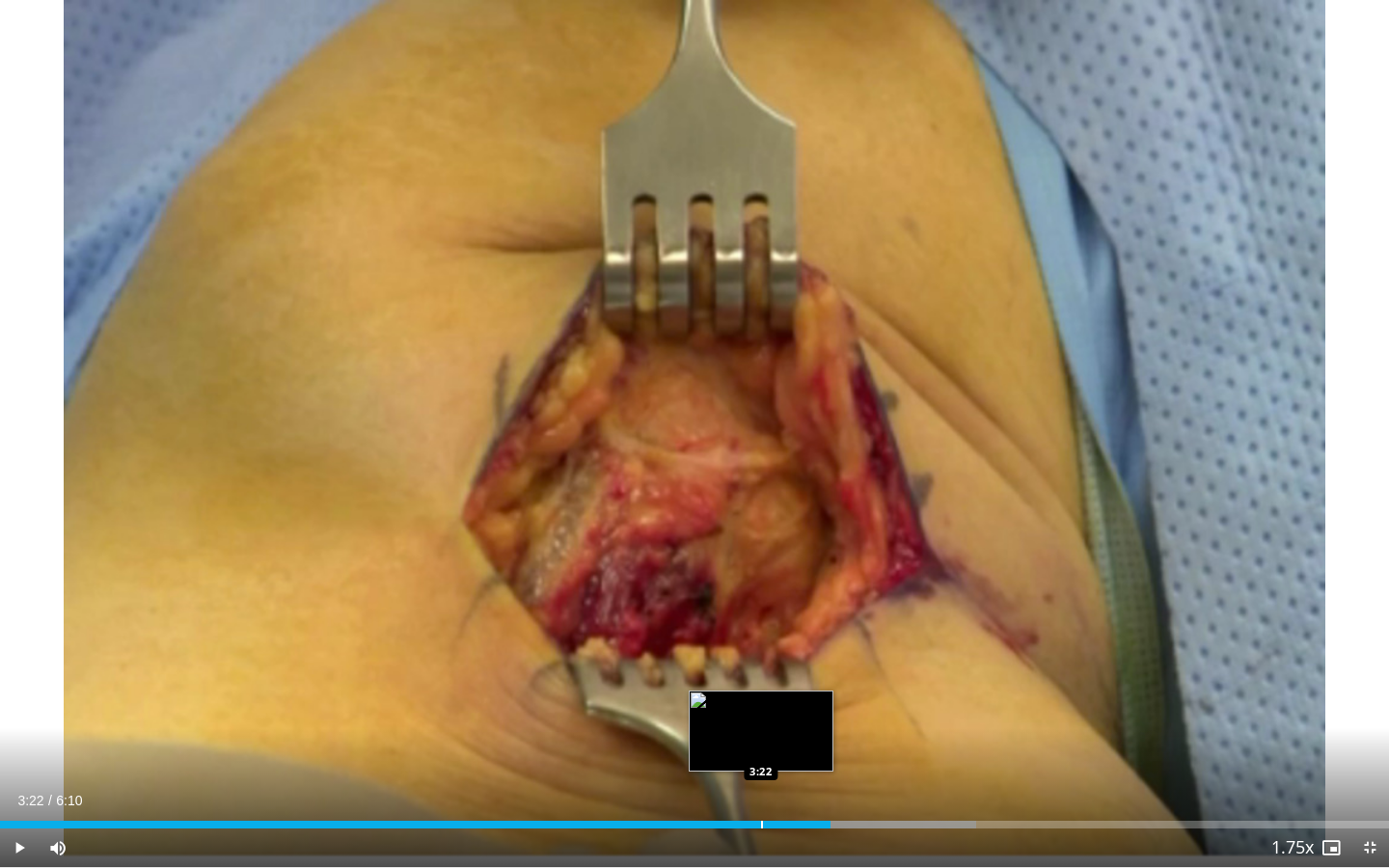click at bounding box center (762, 825) 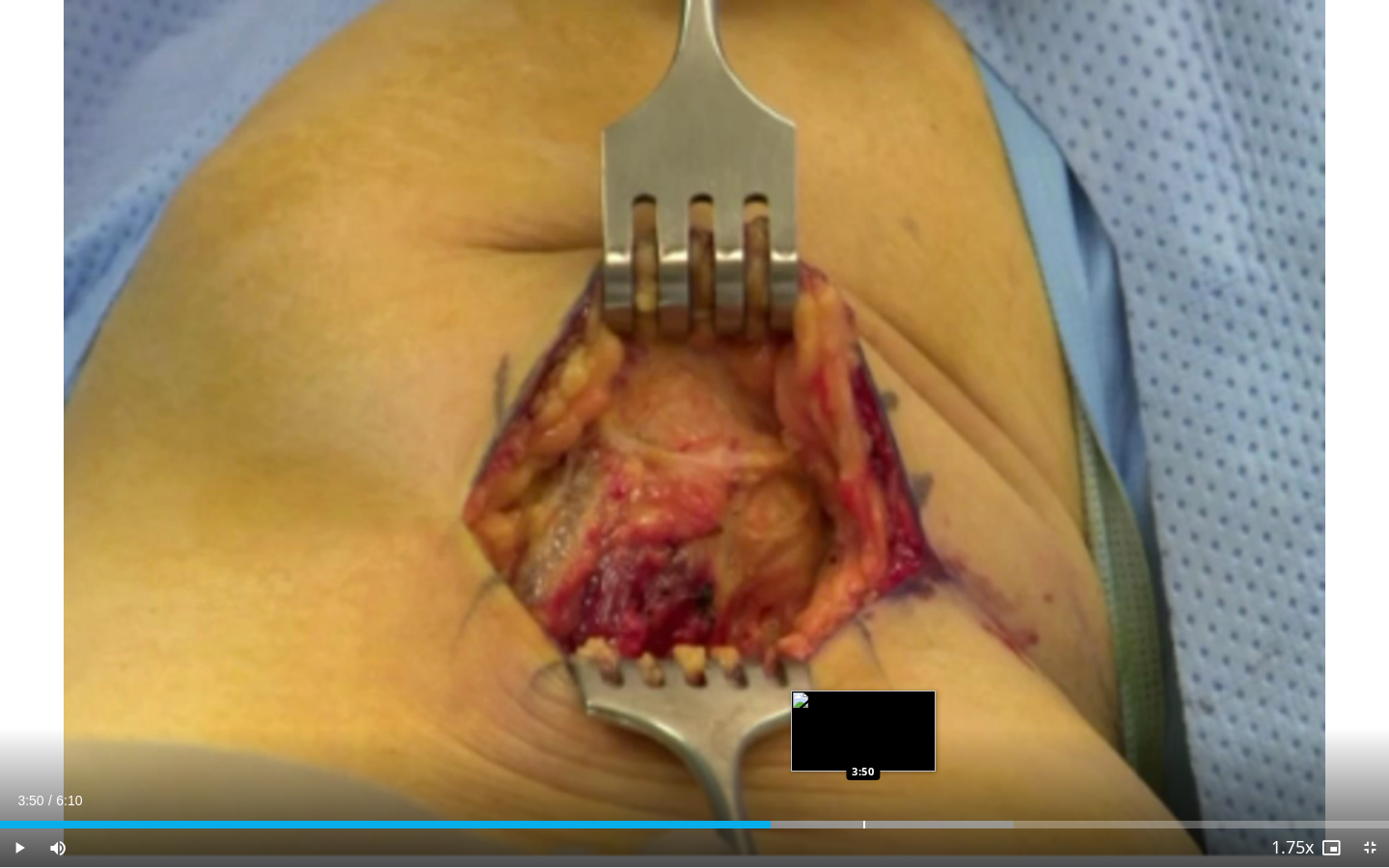 click at bounding box center [864, 825] 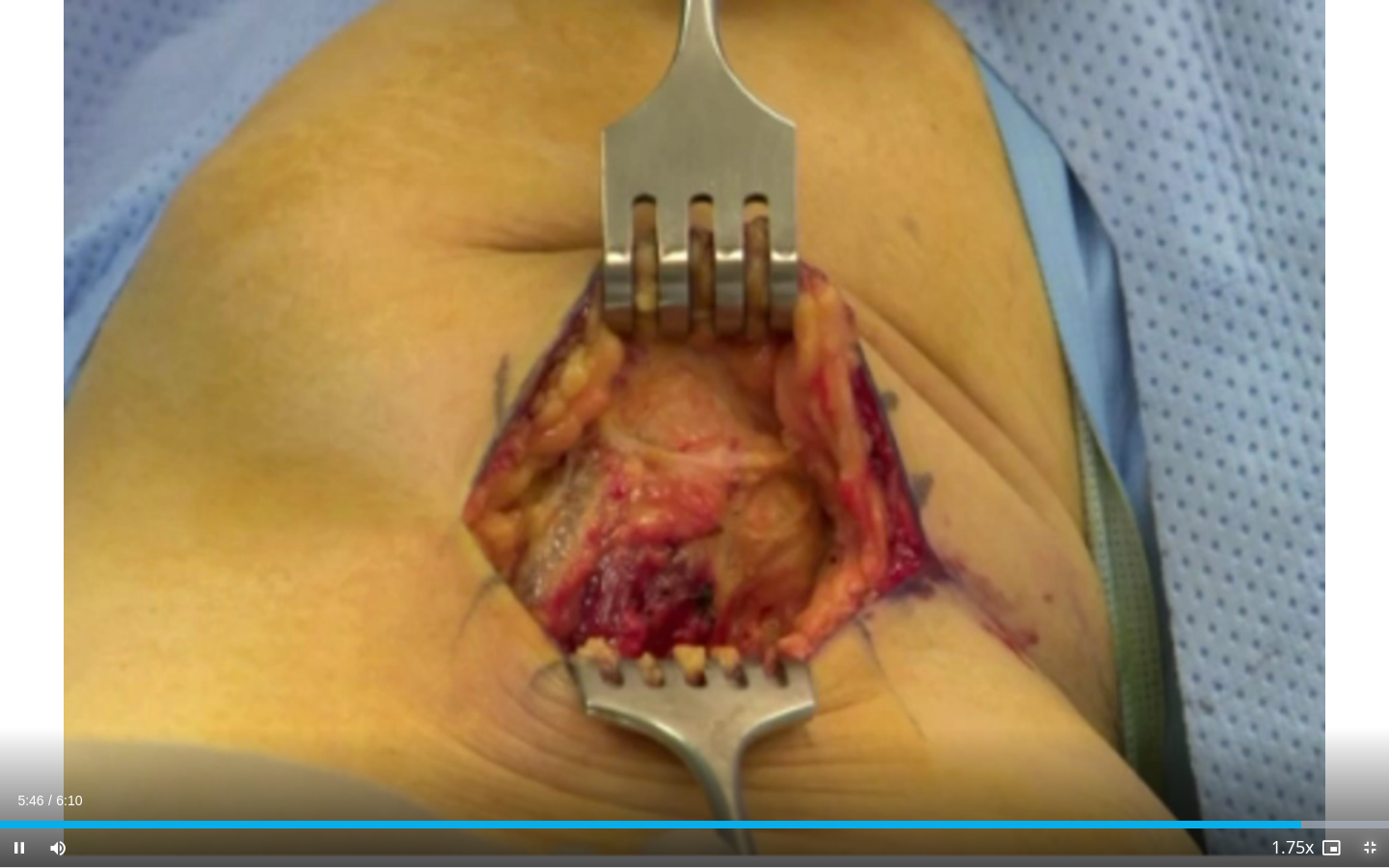 click at bounding box center (1370, 848) 